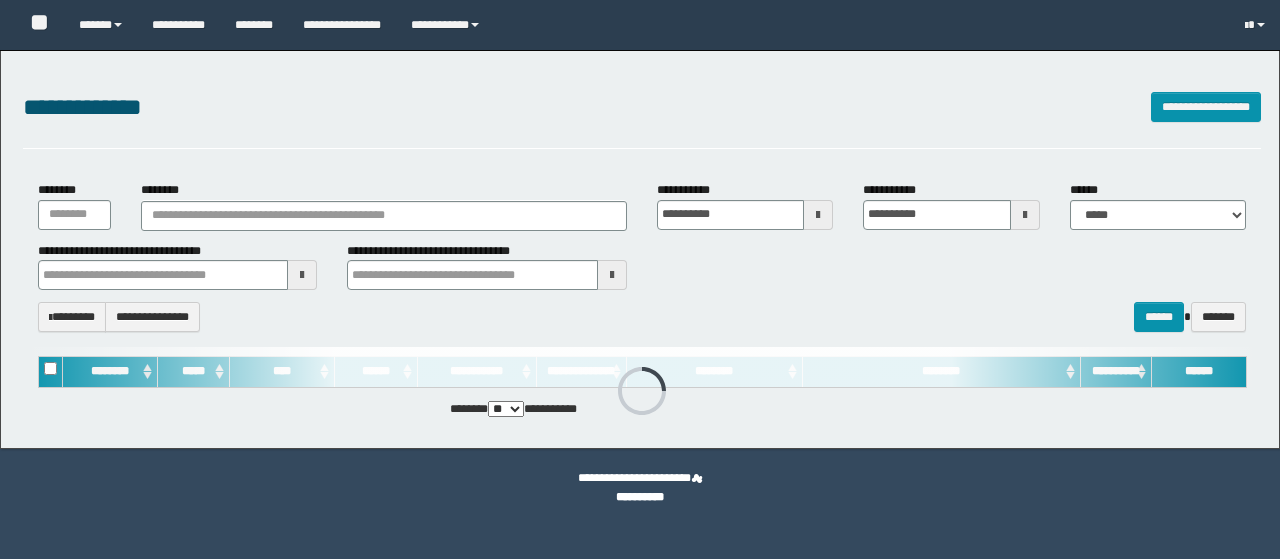 scroll, scrollTop: 0, scrollLeft: 0, axis: both 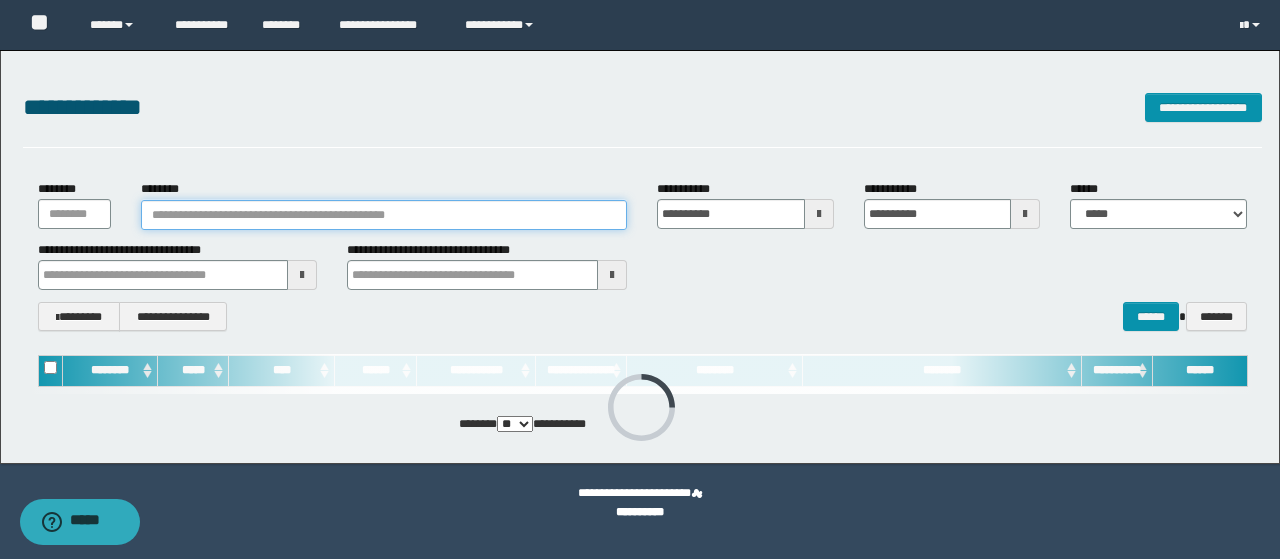 click on "********" at bounding box center [384, 215] 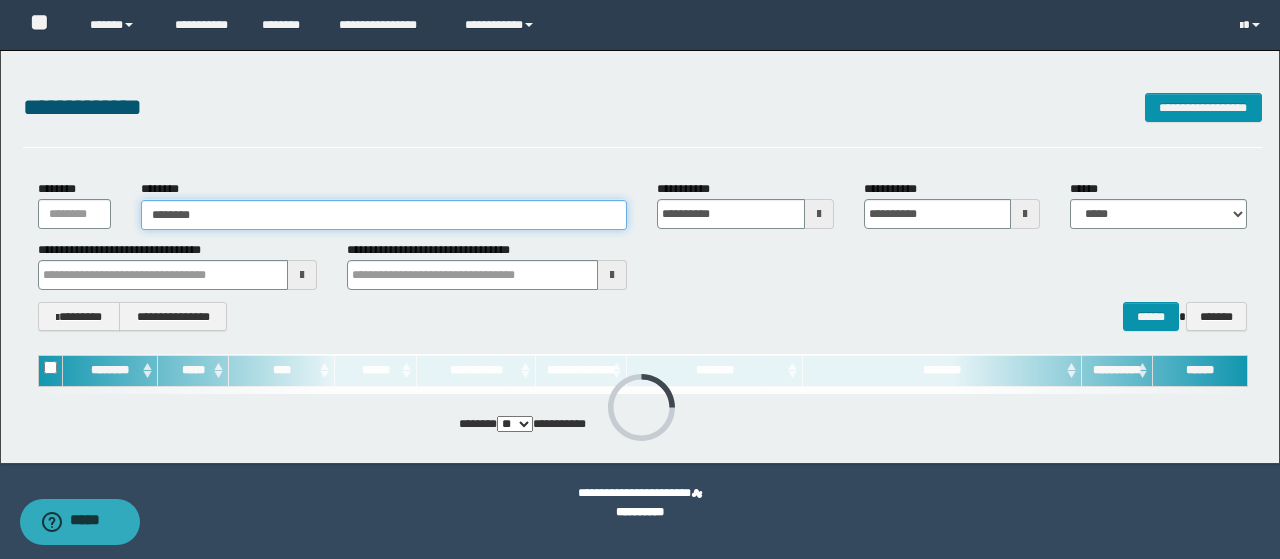 type on "********" 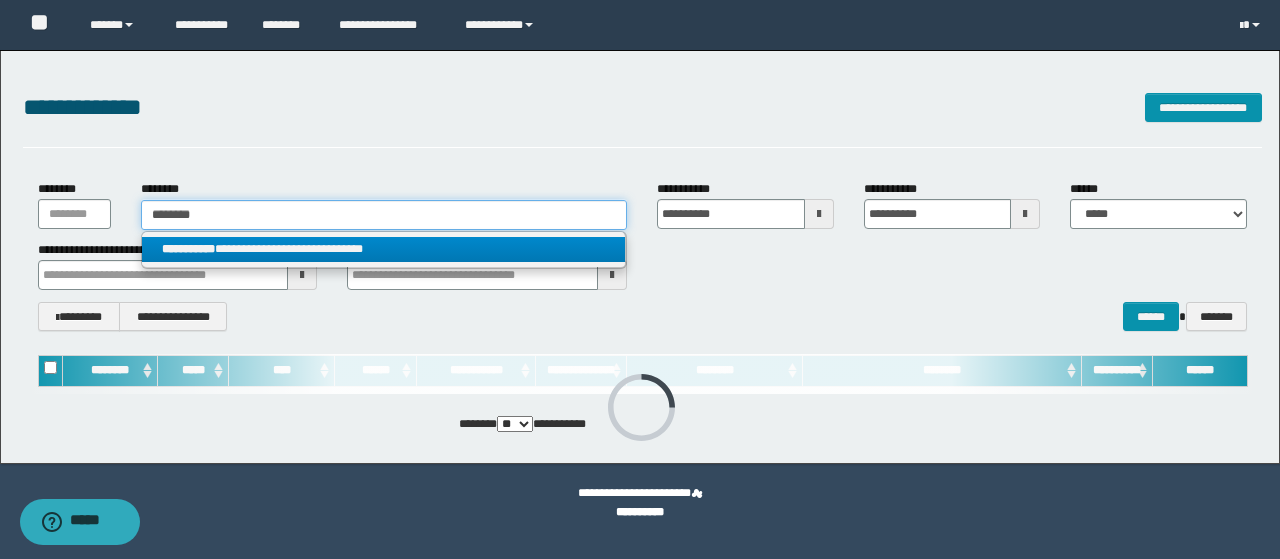 type on "********" 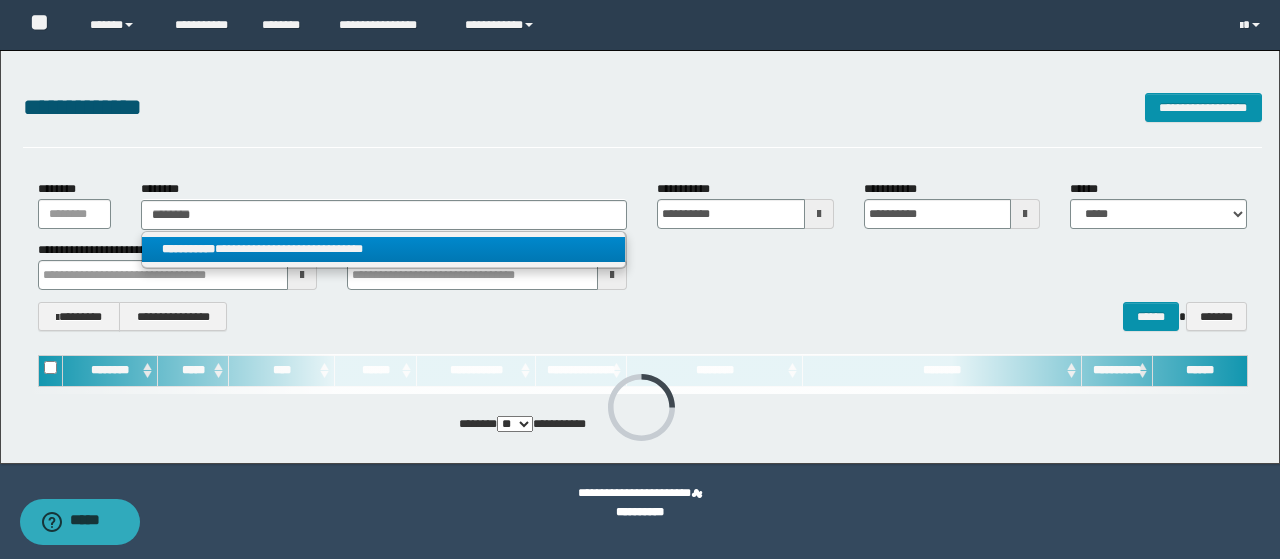 click on "**********" at bounding box center (384, 249) 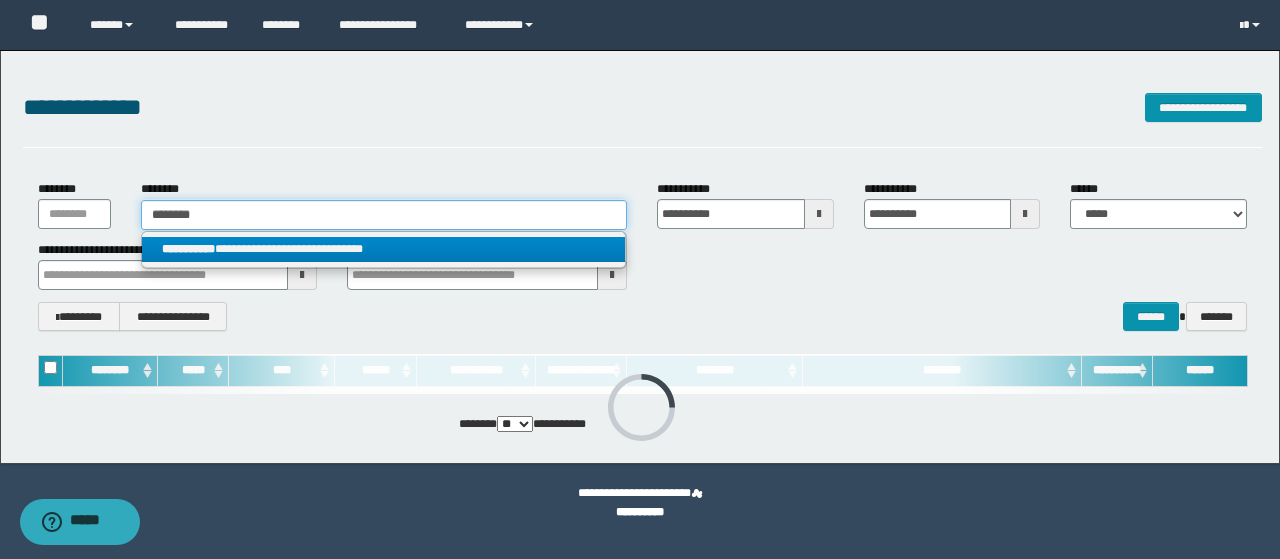 type 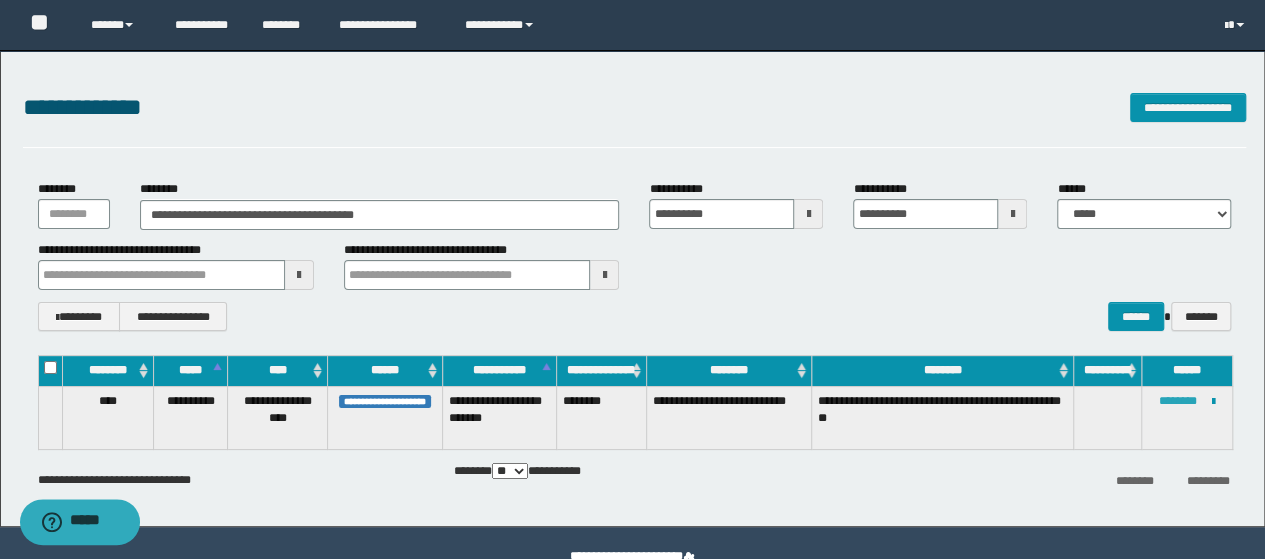 click on "********" at bounding box center (1178, 401) 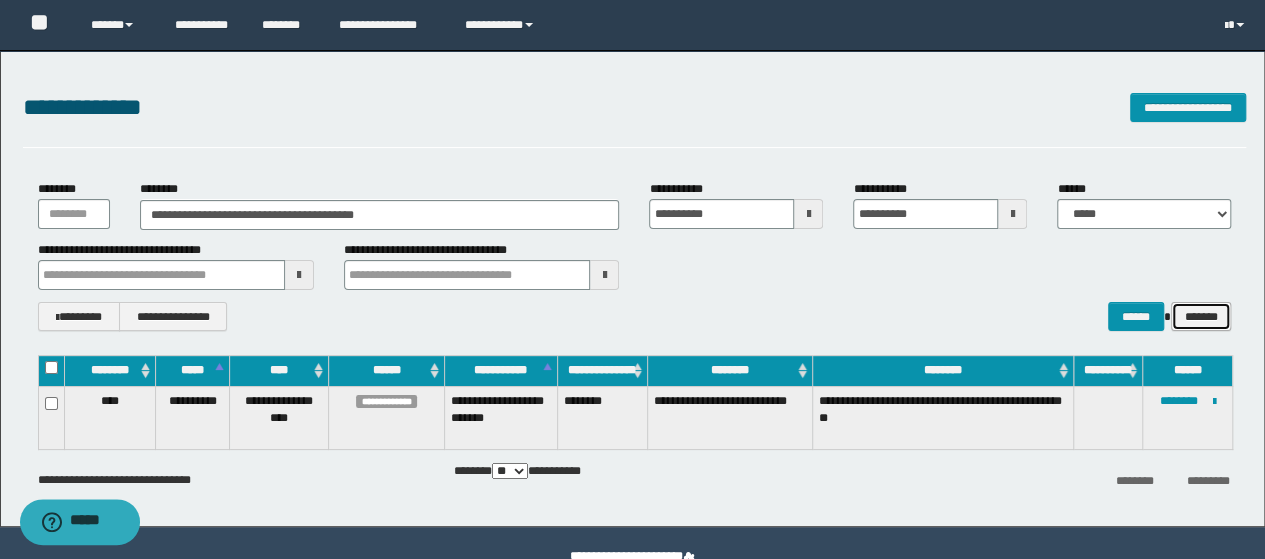 drag, startPoint x: 1214, startPoint y: 311, endPoint x: 765, endPoint y: 268, distance: 451.05432 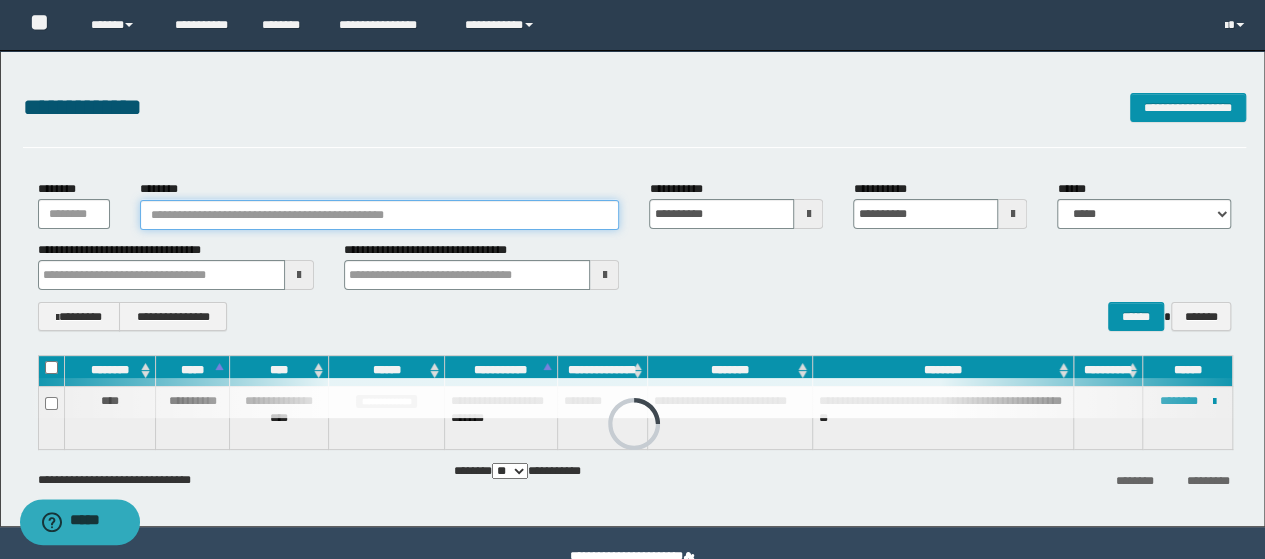 click on "********" at bounding box center [380, 215] 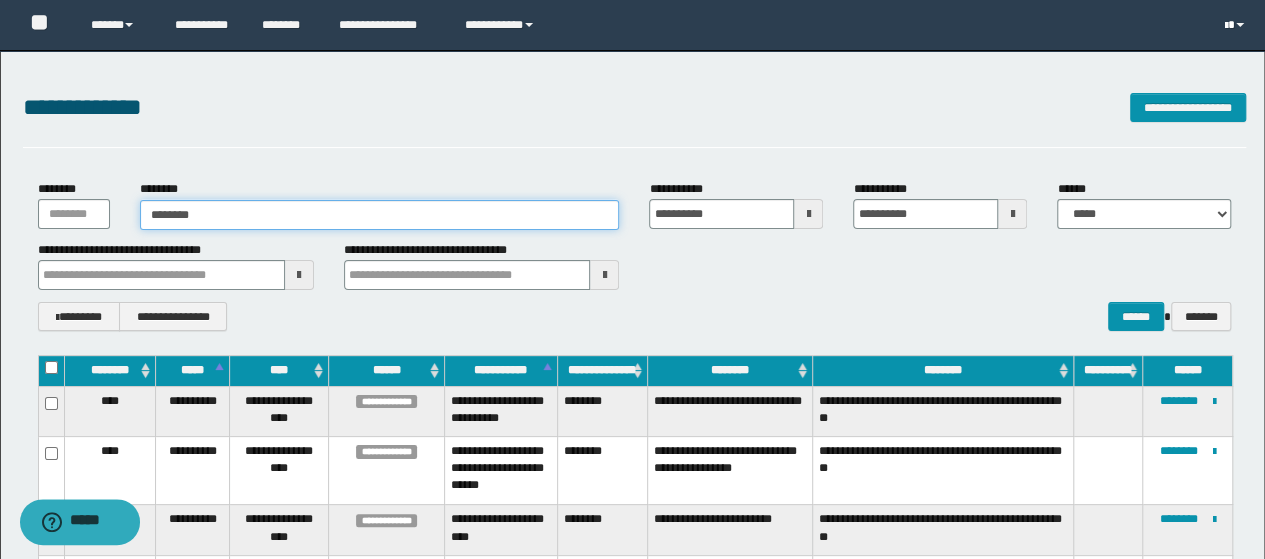 type on "********" 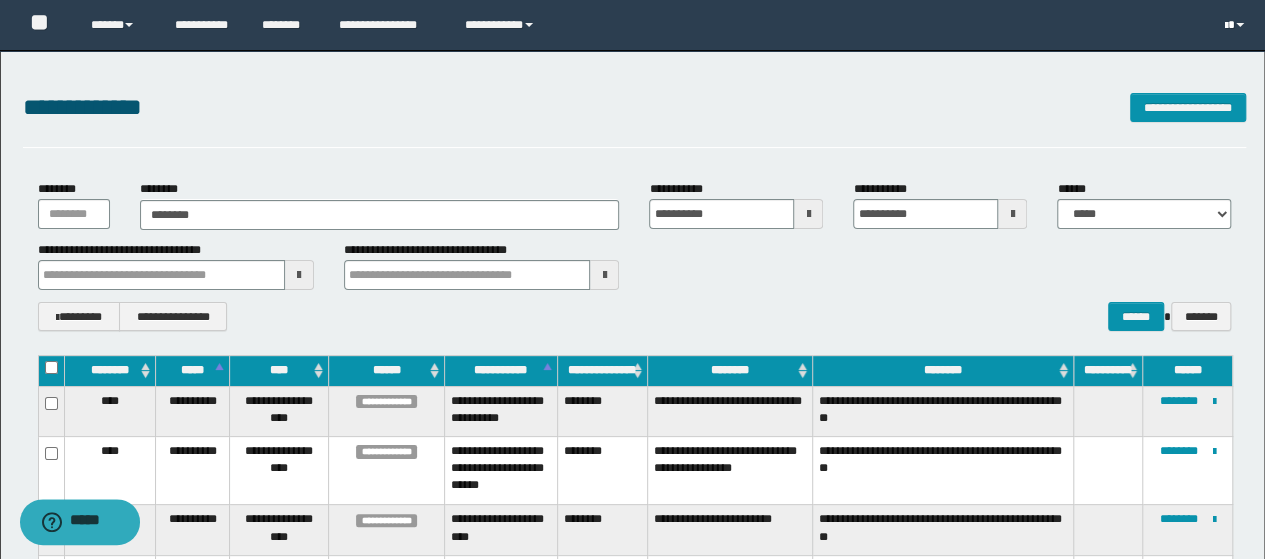 click at bounding box center [1236, 25] 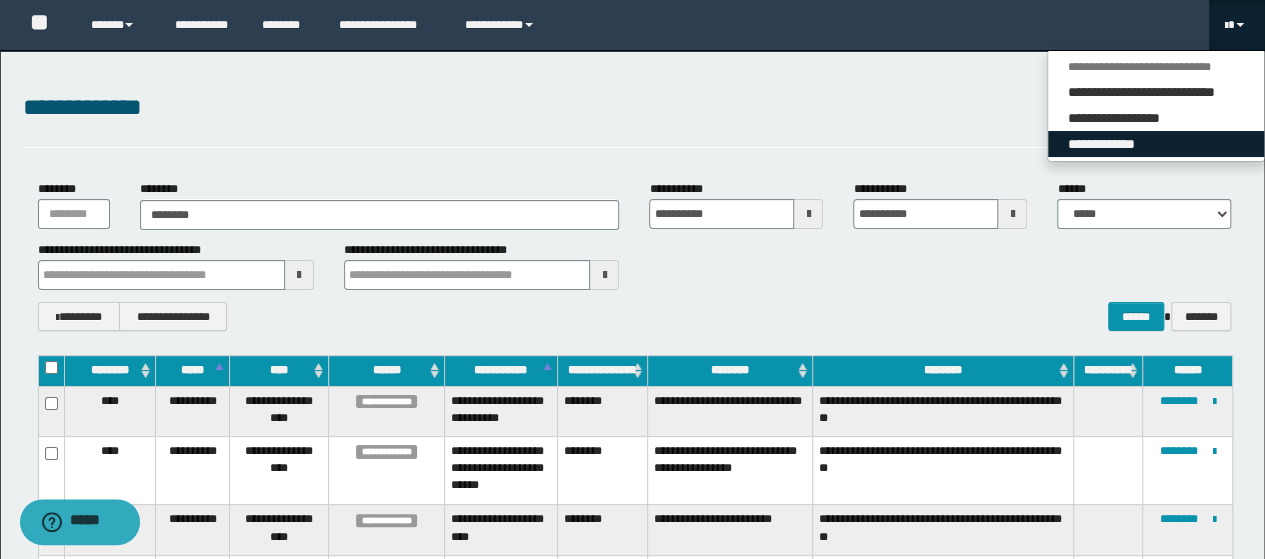 click on "**********" at bounding box center (1156, 144) 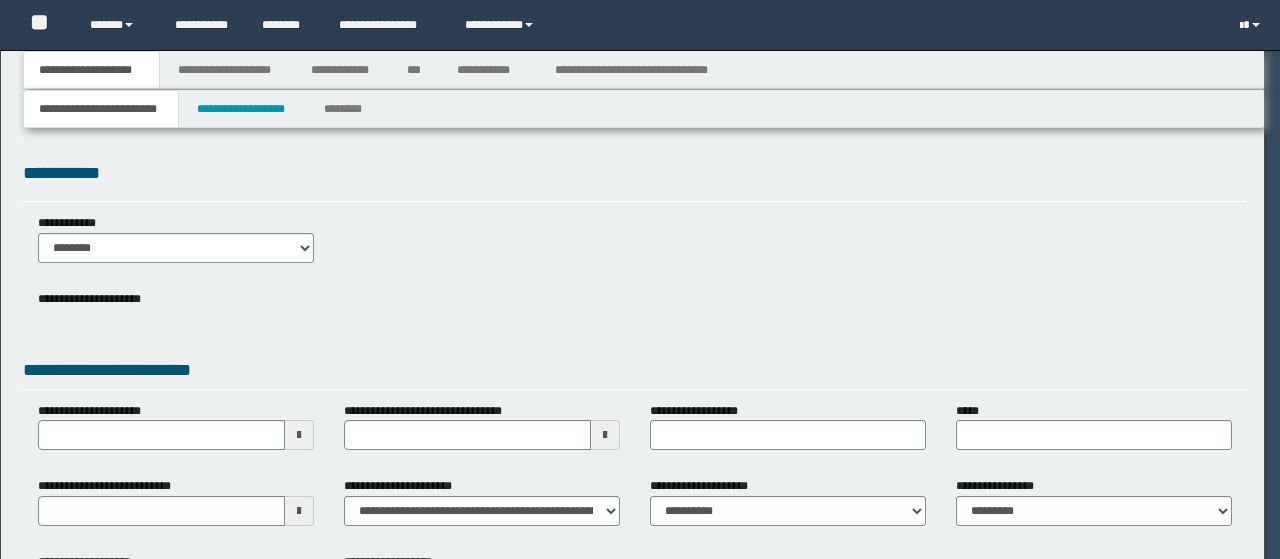 scroll, scrollTop: 0, scrollLeft: 0, axis: both 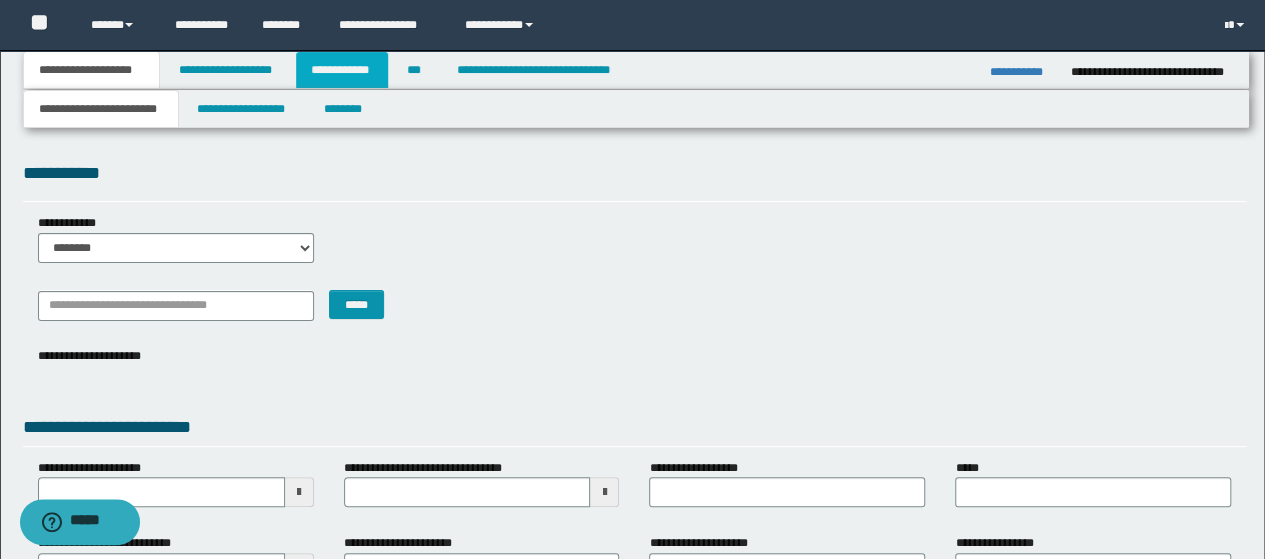 click on "**********" at bounding box center [342, 70] 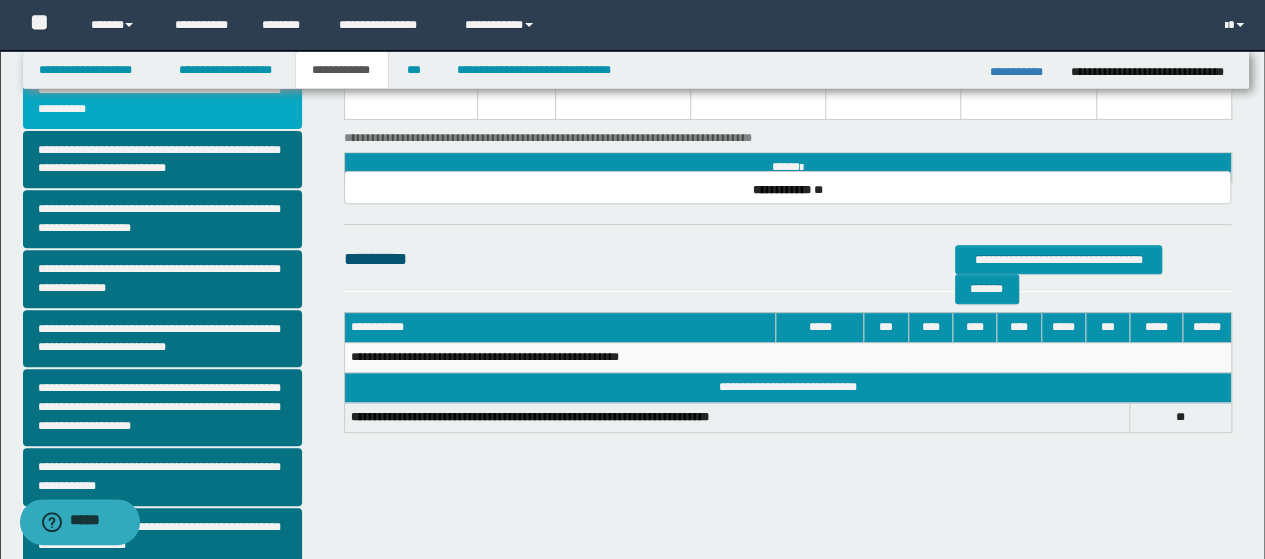 scroll, scrollTop: 100, scrollLeft: 0, axis: vertical 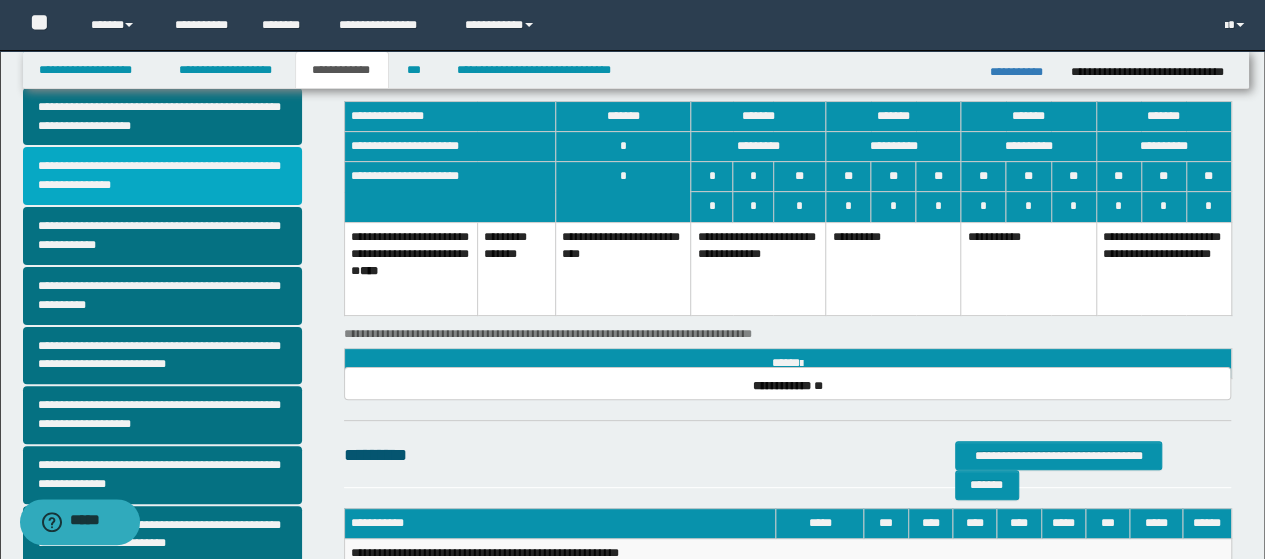click on "**********" at bounding box center (162, 176) 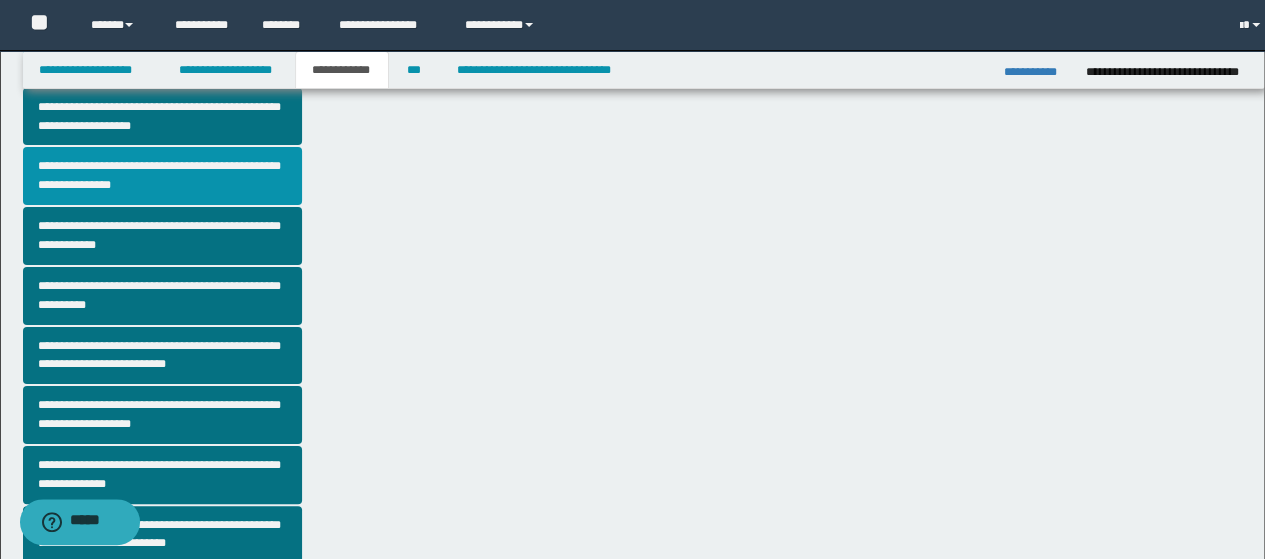 scroll, scrollTop: 0, scrollLeft: 0, axis: both 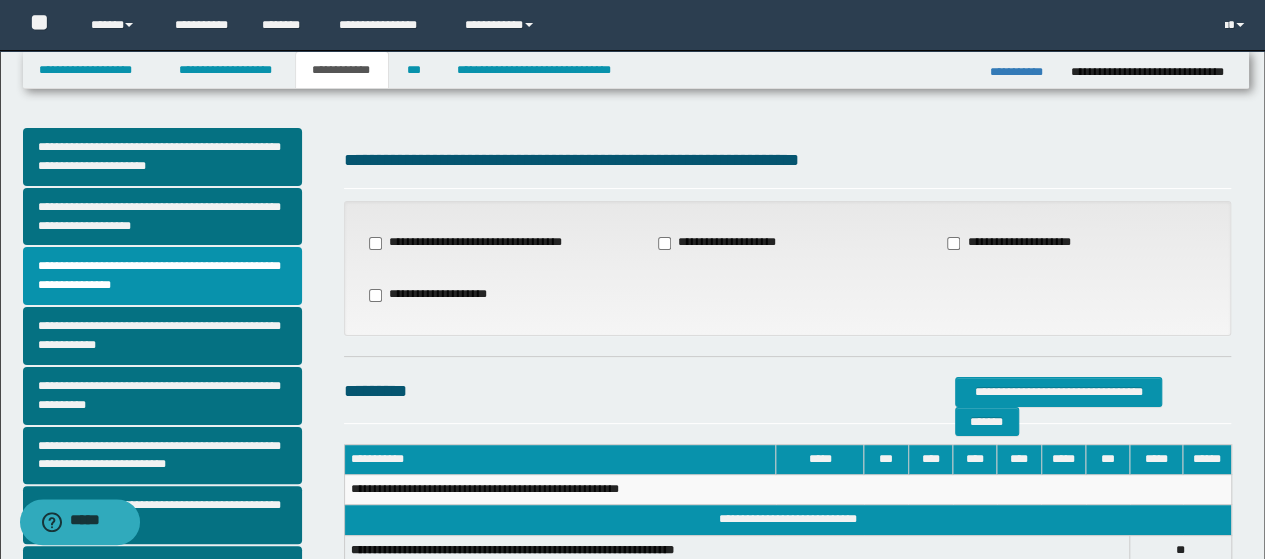 click on "**********" at bounding box center [788, 391] 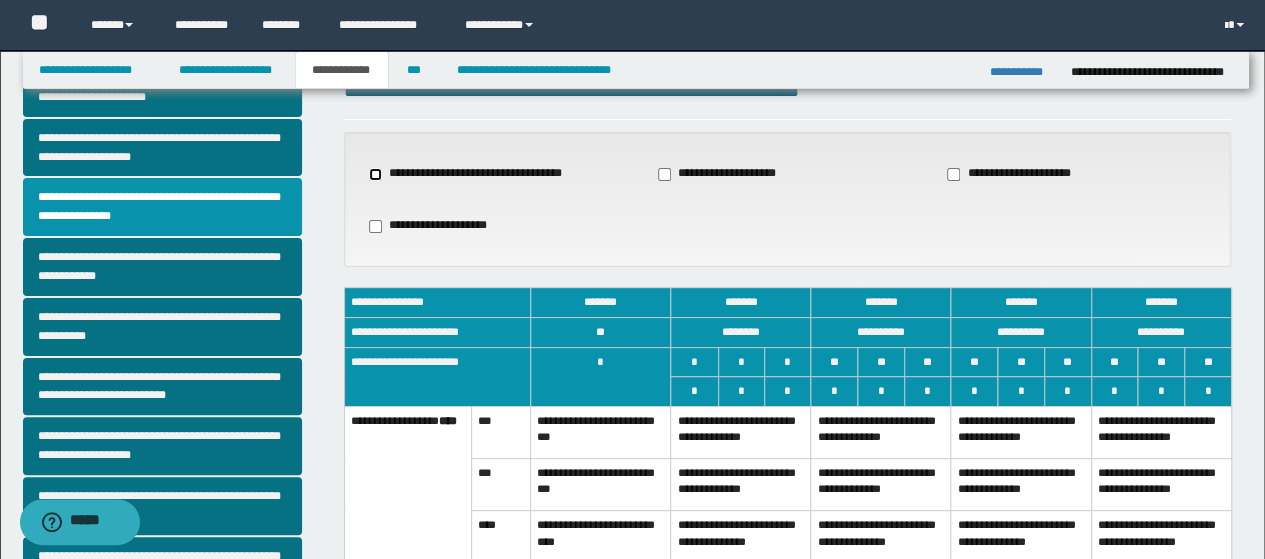 scroll, scrollTop: 100, scrollLeft: 0, axis: vertical 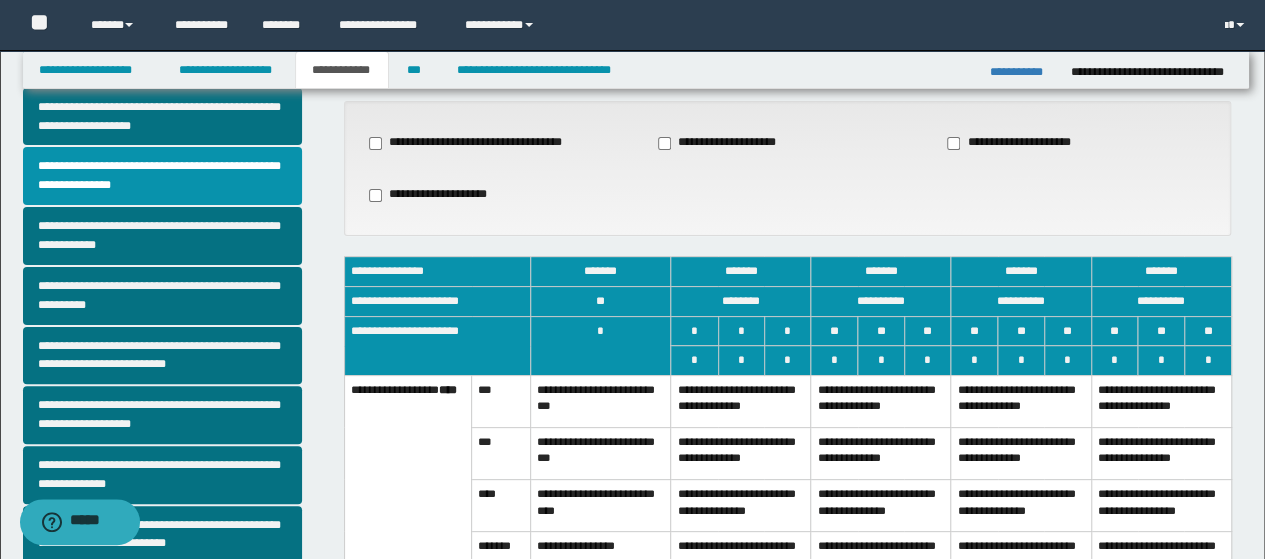 click on "**********" at bounding box center [1021, 453] 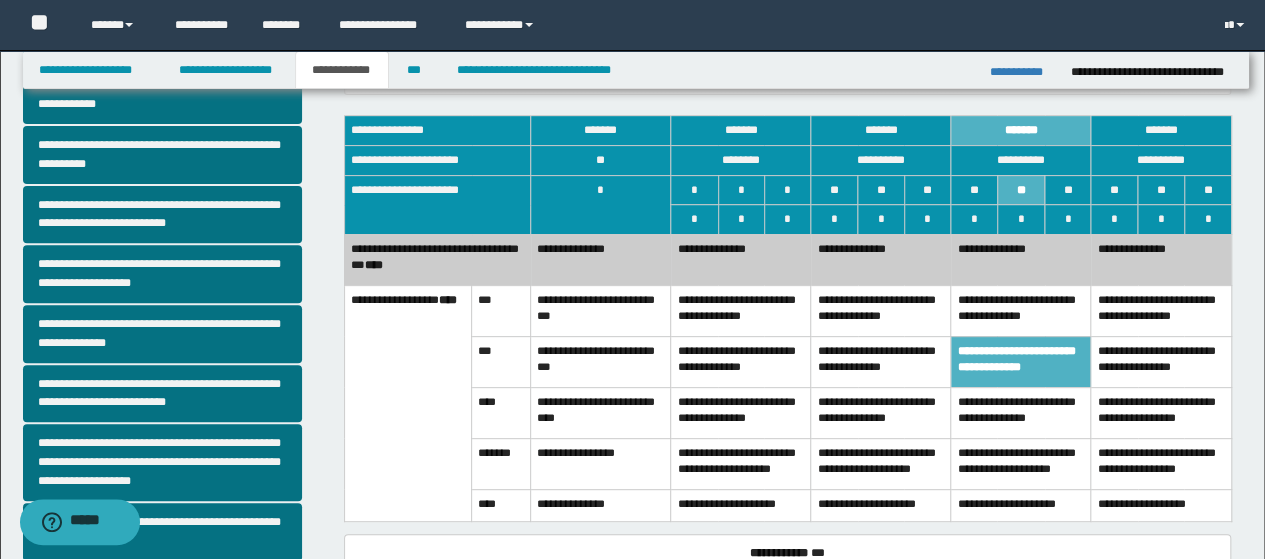 scroll, scrollTop: 200, scrollLeft: 0, axis: vertical 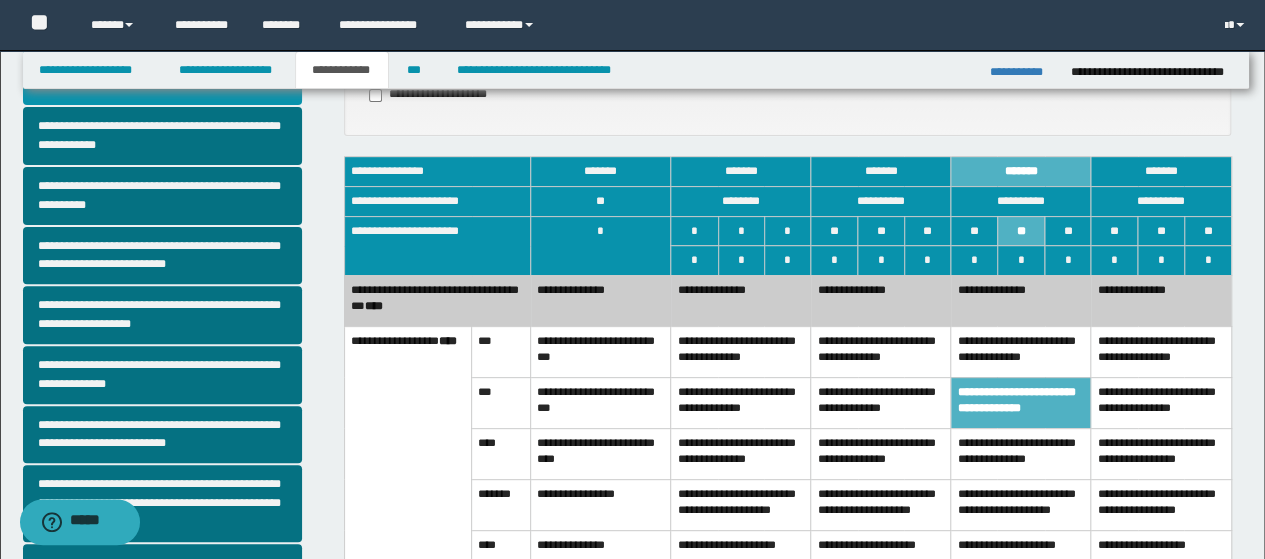 click on "**********" at bounding box center (881, 402) 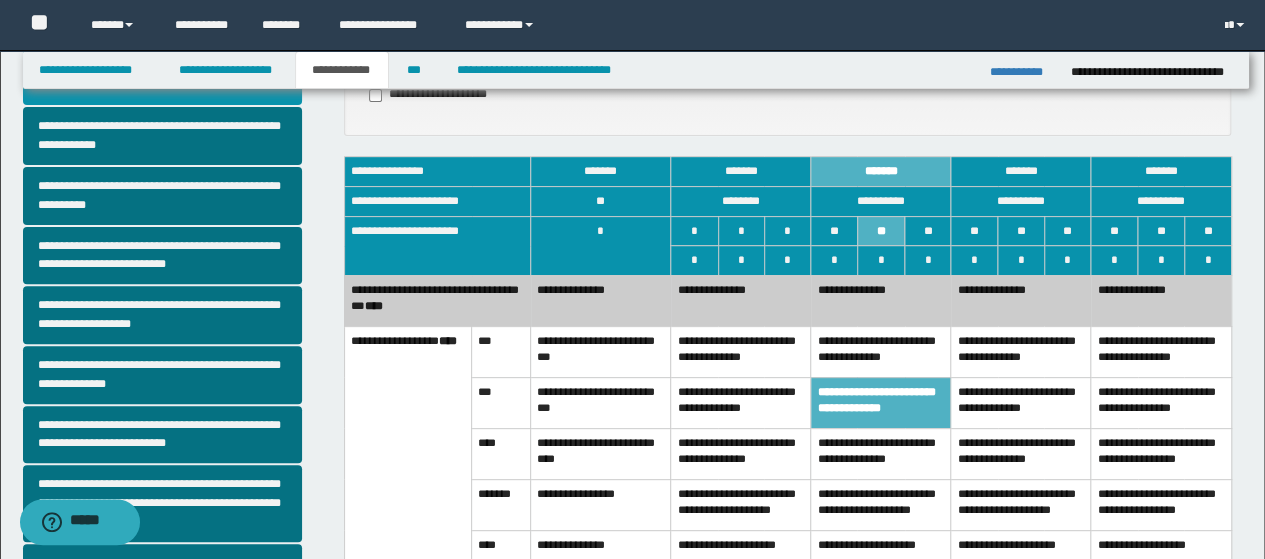 click on "**********" at bounding box center (1021, 300) 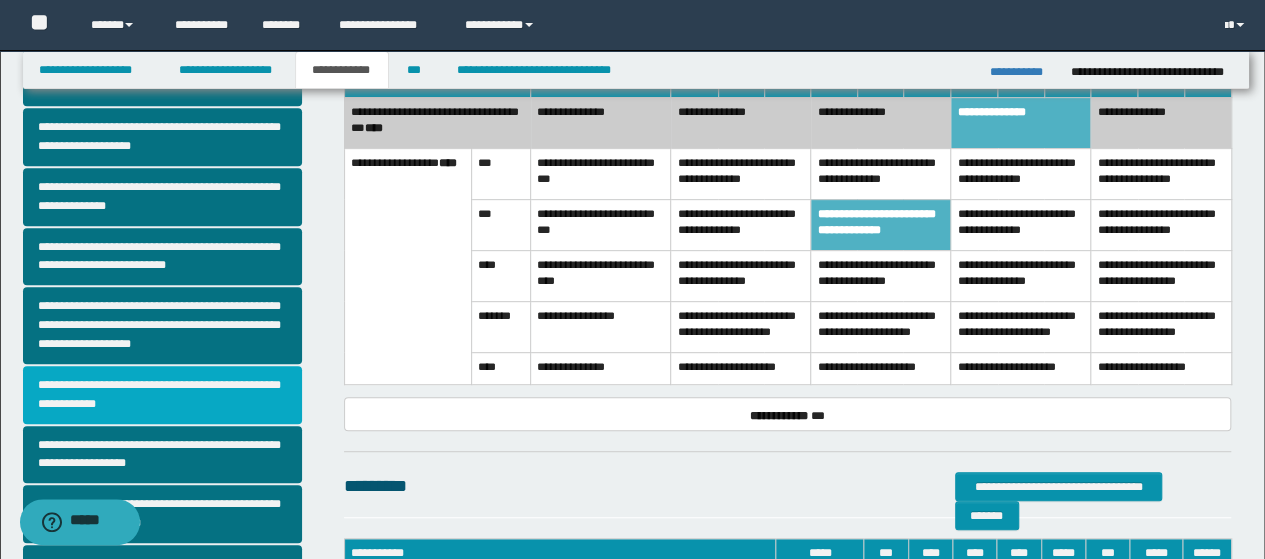 scroll, scrollTop: 500, scrollLeft: 0, axis: vertical 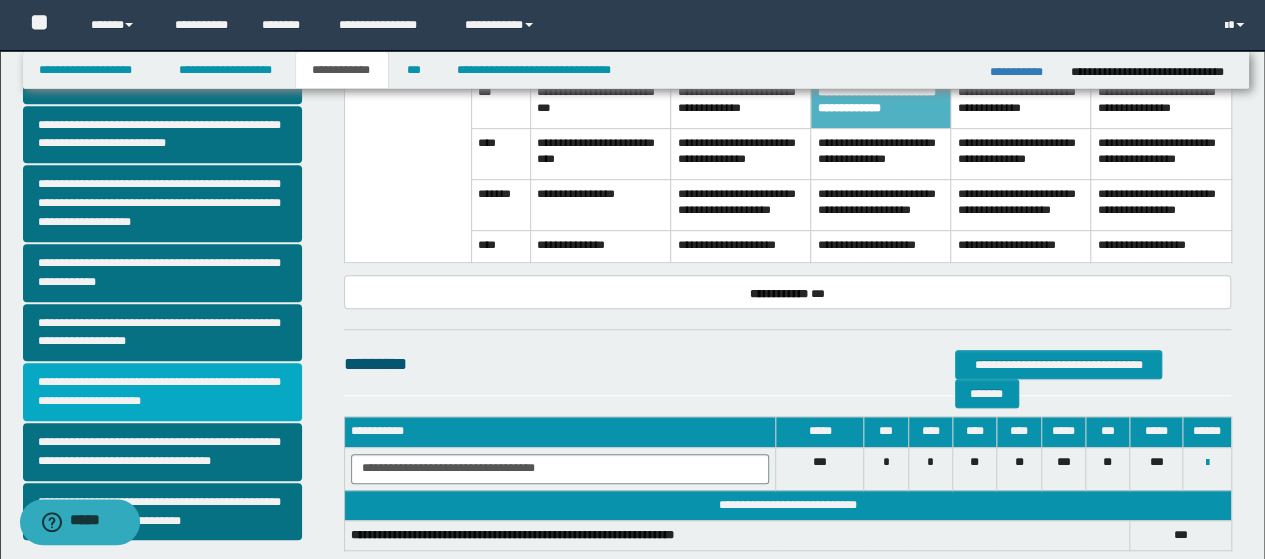 click on "**********" at bounding box center [162, 392] 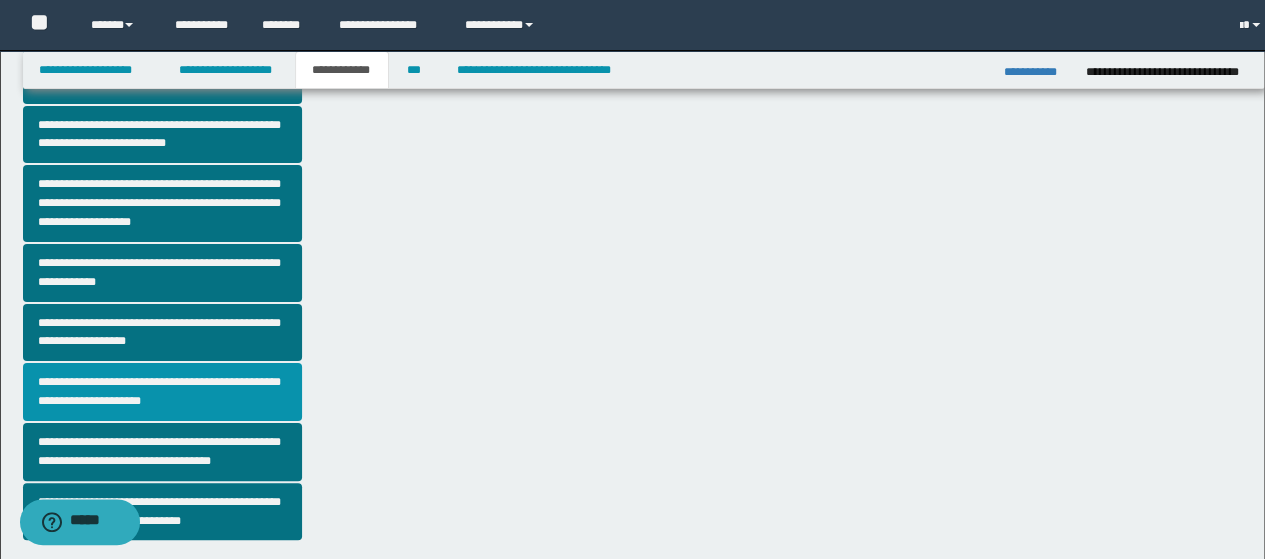 scroll, scrollTop: 0, scrollLeft: 0, axis: both 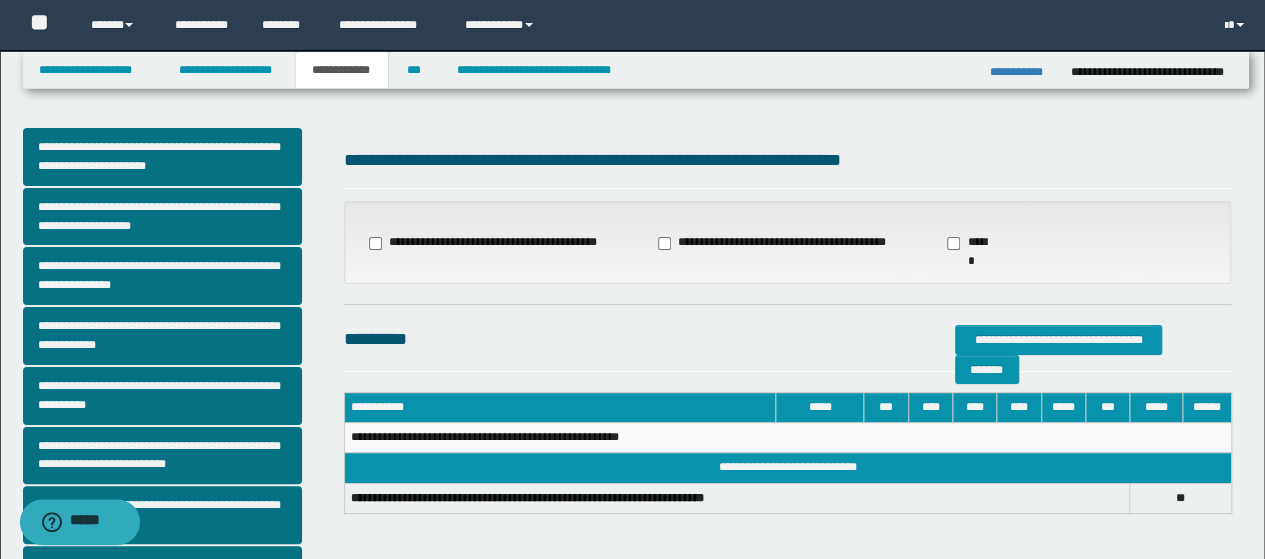 click on "**********" at bounding box center [774, 243] 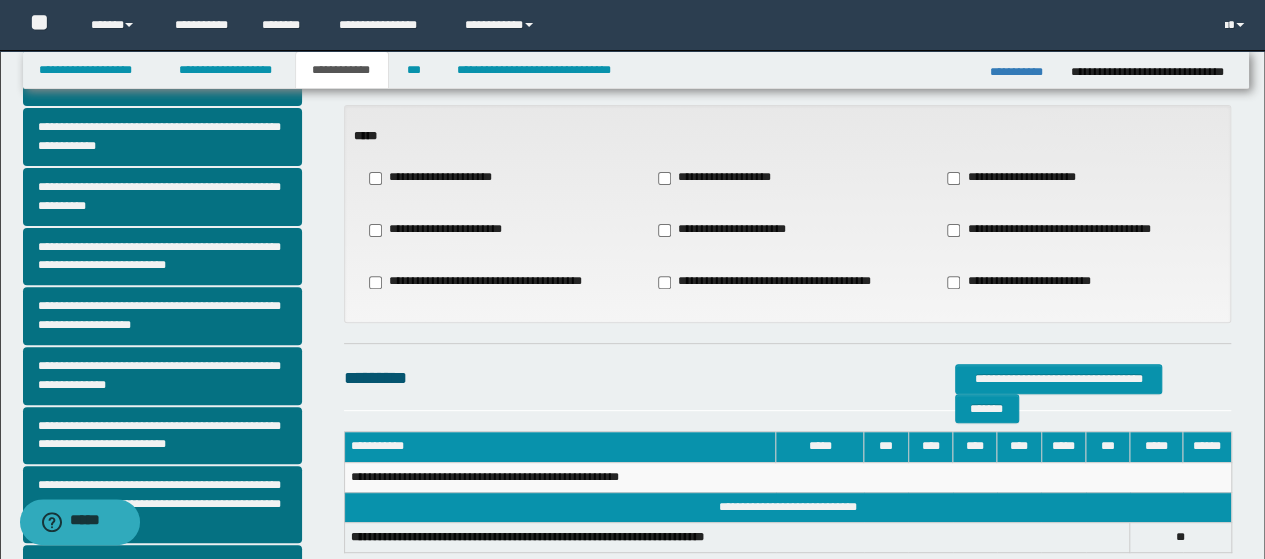 scroll, scrollTop: 200, scrollLeft: 0, axis: vertical 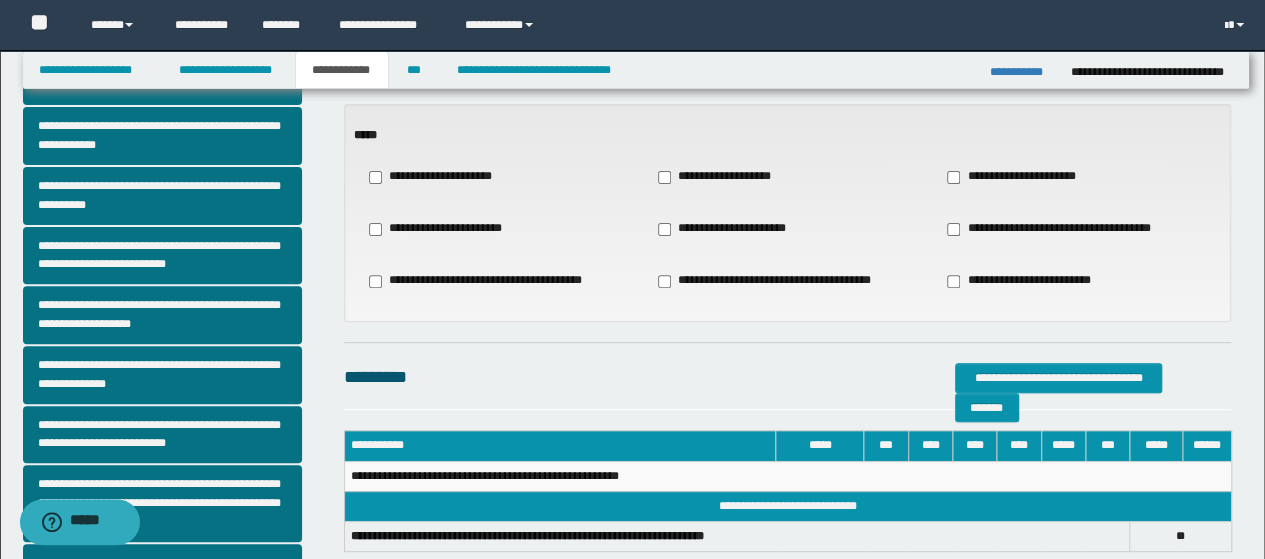 click on "**********" at bounding box center (722, 177) 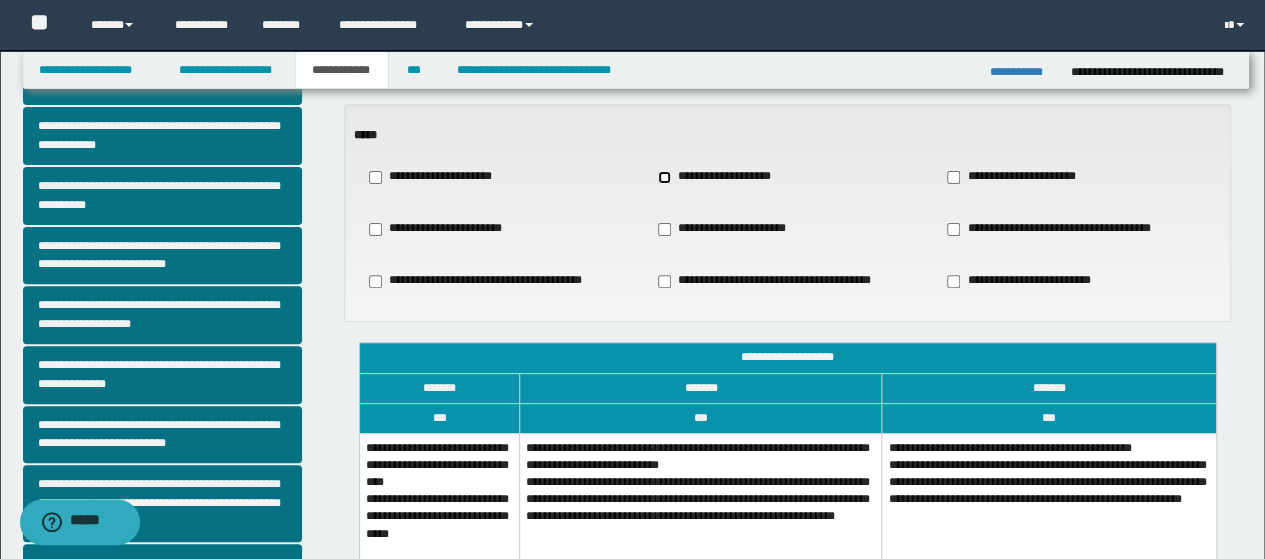 scroll, scrollTop: 300, scrollLeft: 0, axis: vertical 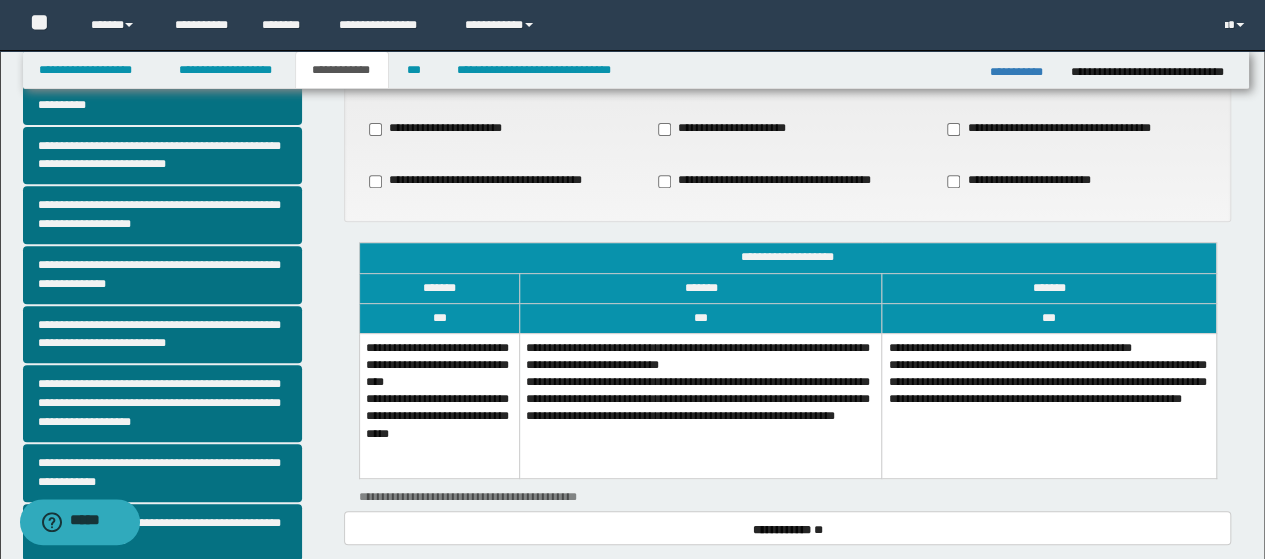 click on "**********" at bounding box center [439, 406] 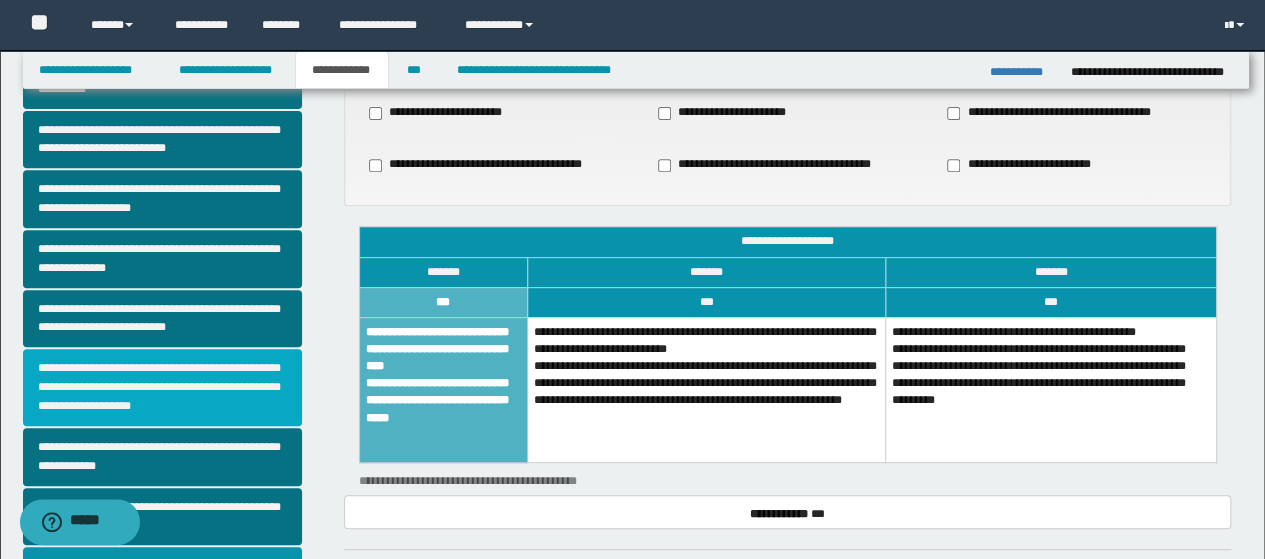 scroll, scrollTop: 200, scrollLeft: 0, axis: vertical 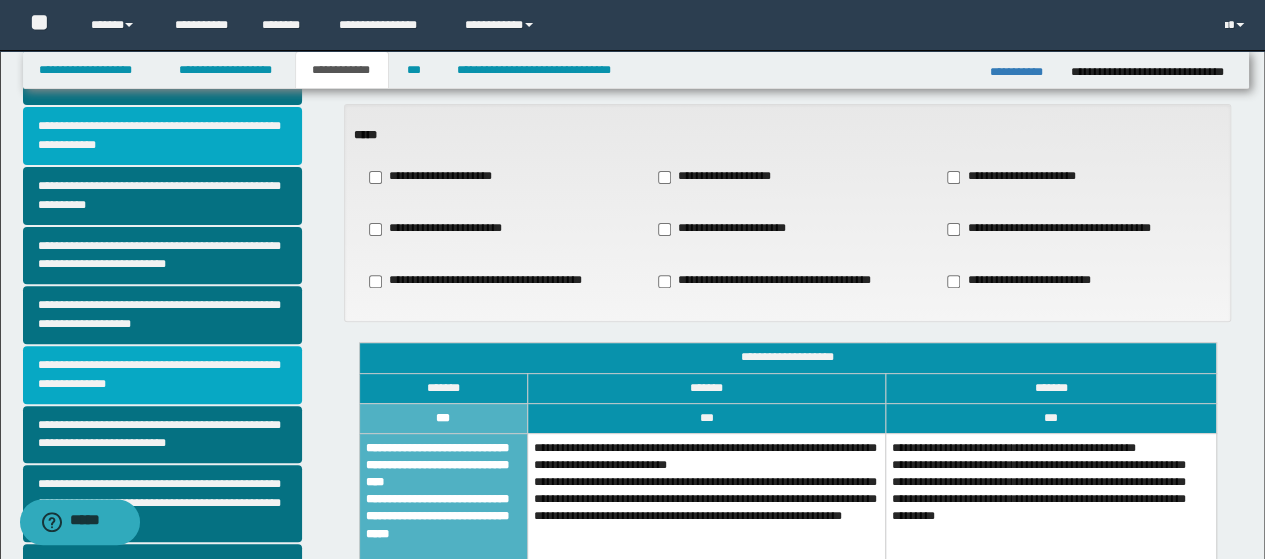 drag, startPoint x: 173, startPoint y: 363, endPoint x: 183, endPoint y: 357, distance: 11.661903 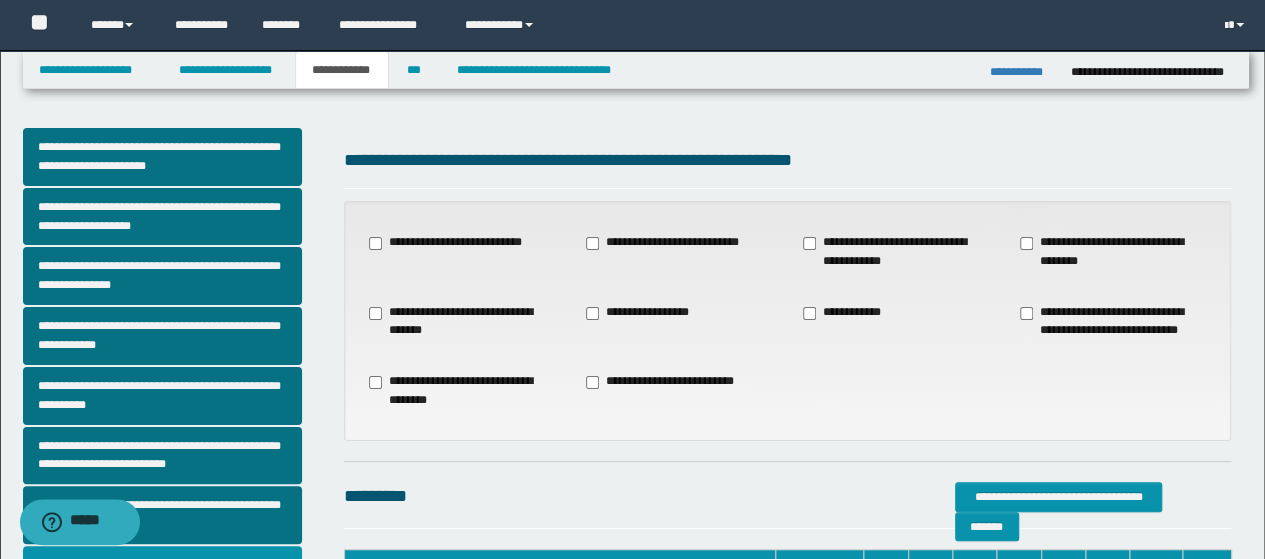 click on "**********" at bounding box center (669, 243) 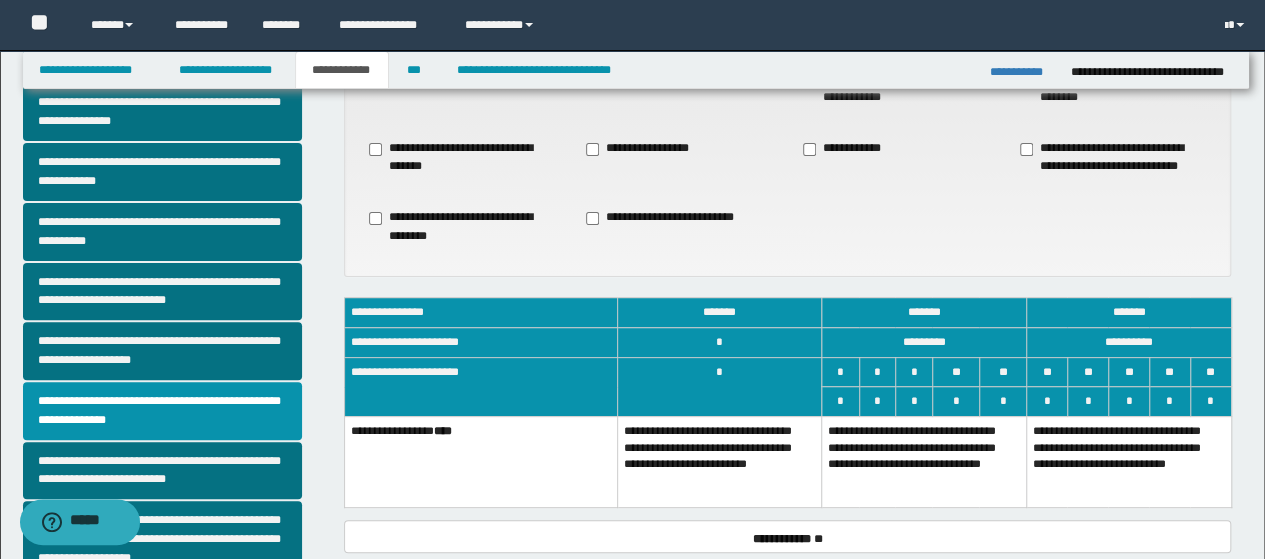 scroll, scrollTop: 300, scrollLeft: 0, axis: vertical 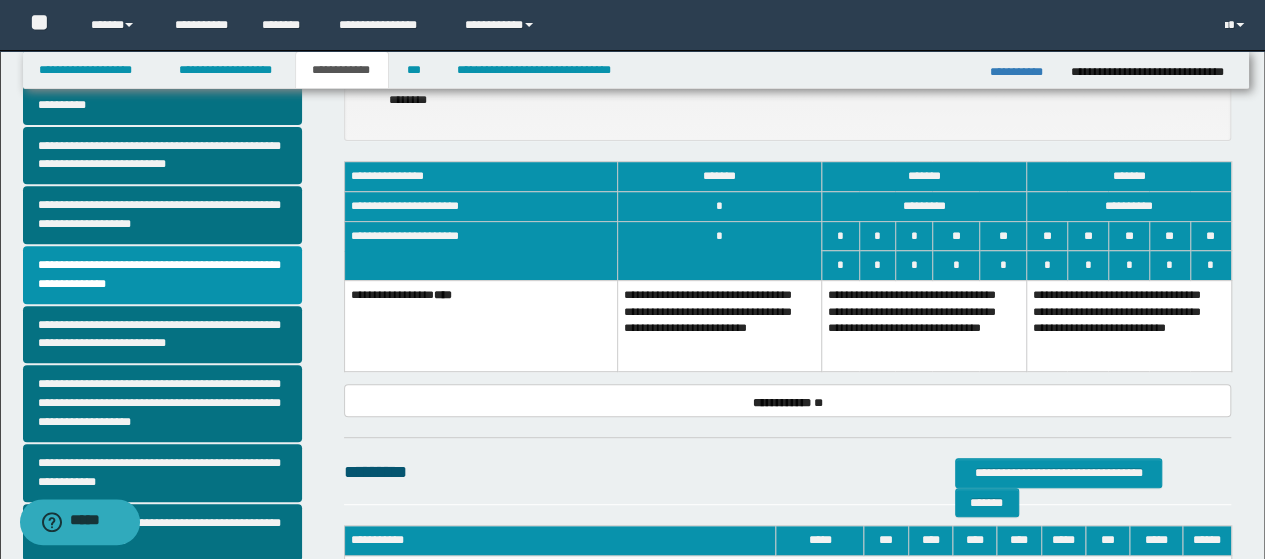 click on "**********" at bounding box center (924, 325) 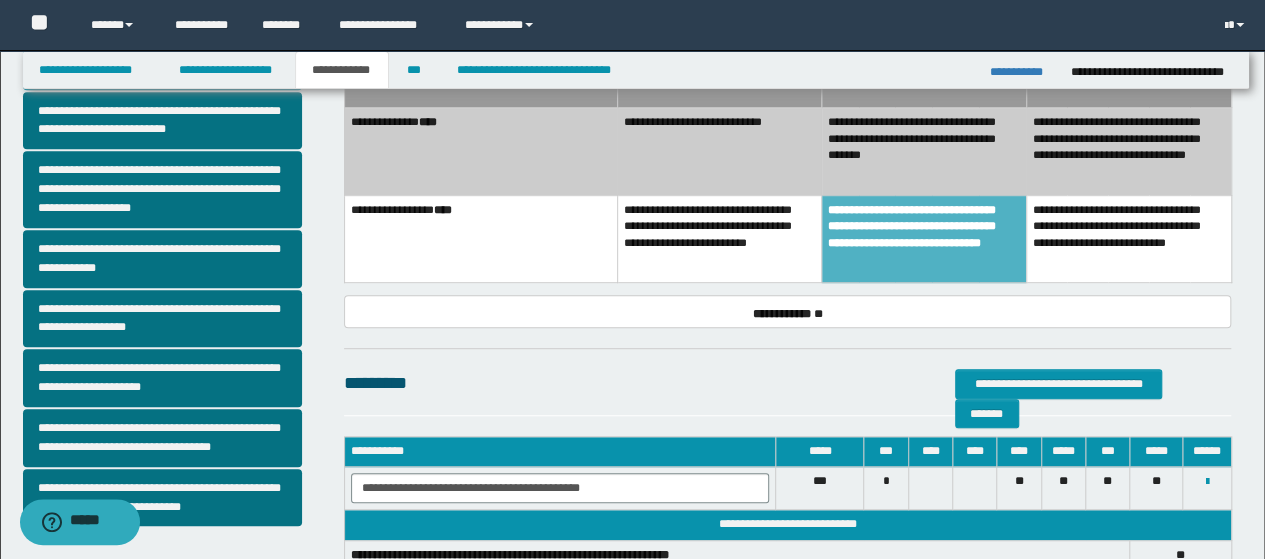 scroll, scrollTop: 600, scrollLeft: 0, axis: vertical 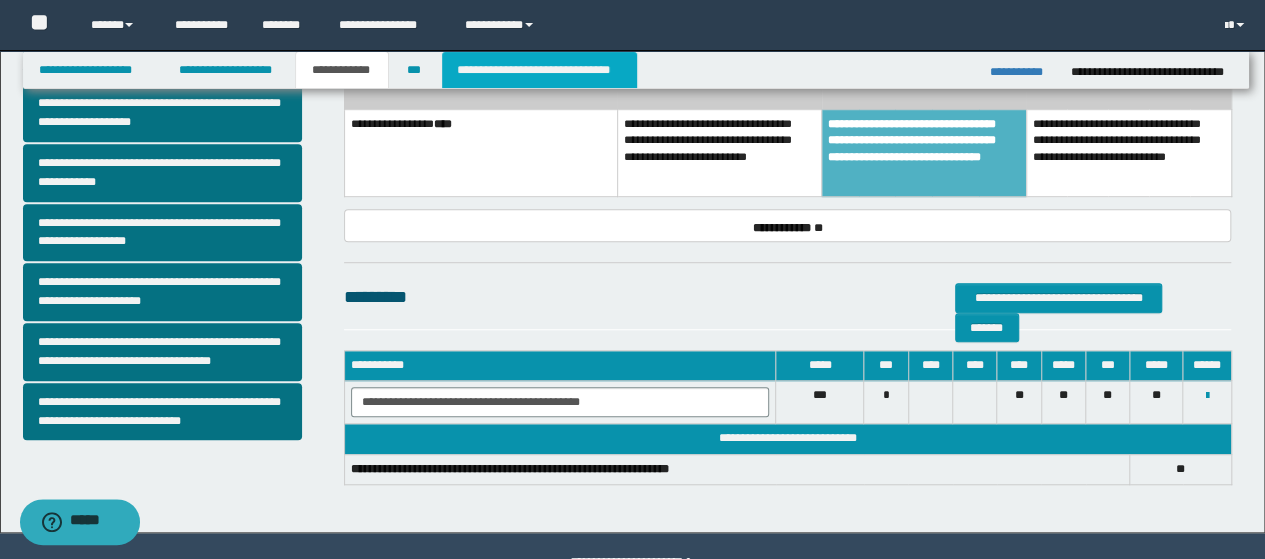 click on "**********" at bounding box center (539, 70) 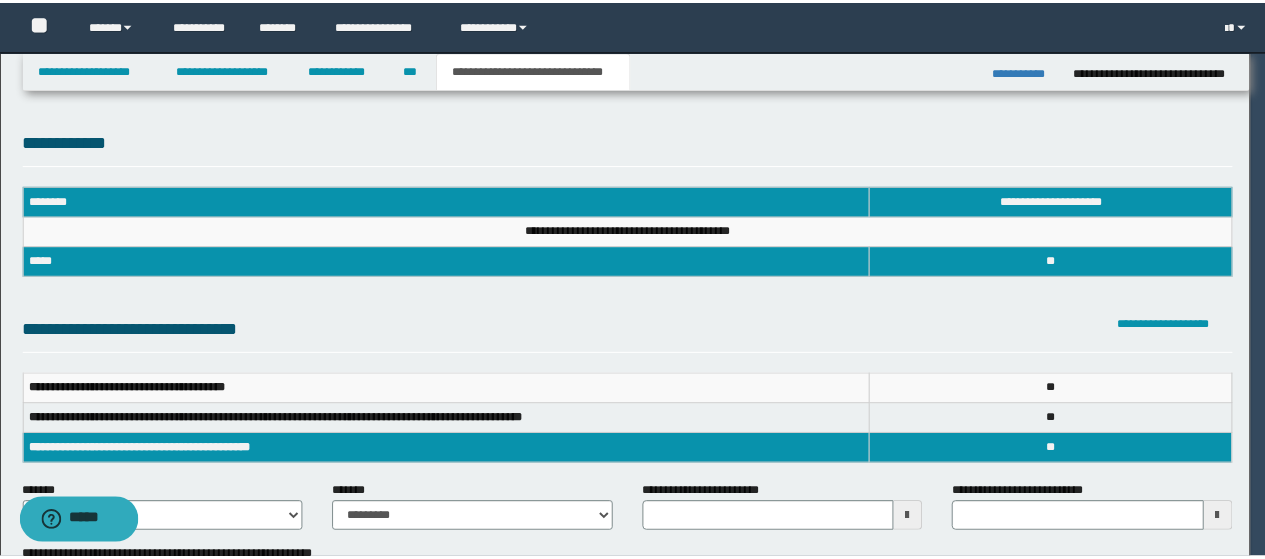 scroll, scrollTop: 0, scrollLeft: 0, axis: both 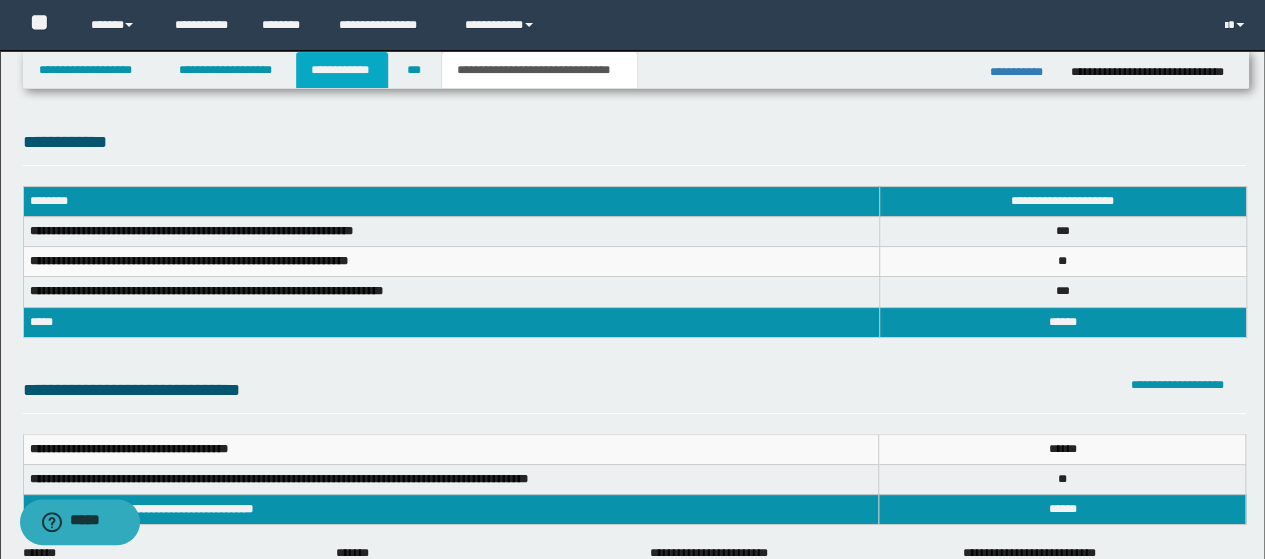 click on "**********" at bounding box center [342, 70] 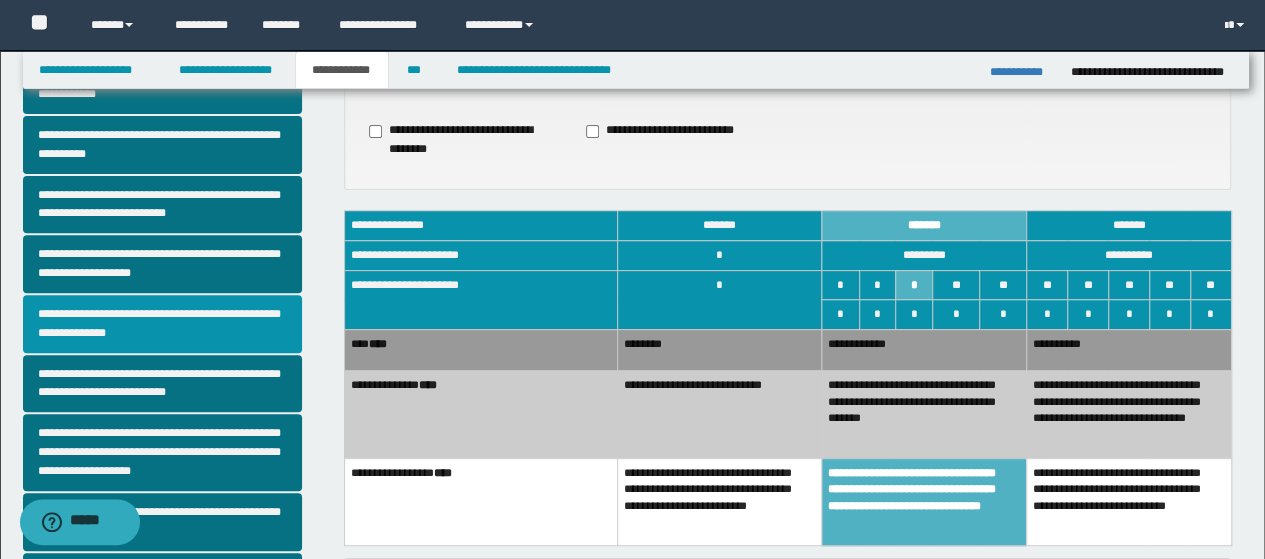 scroll, scrollTop: 51, scrollLeft: 0, axis: vertical 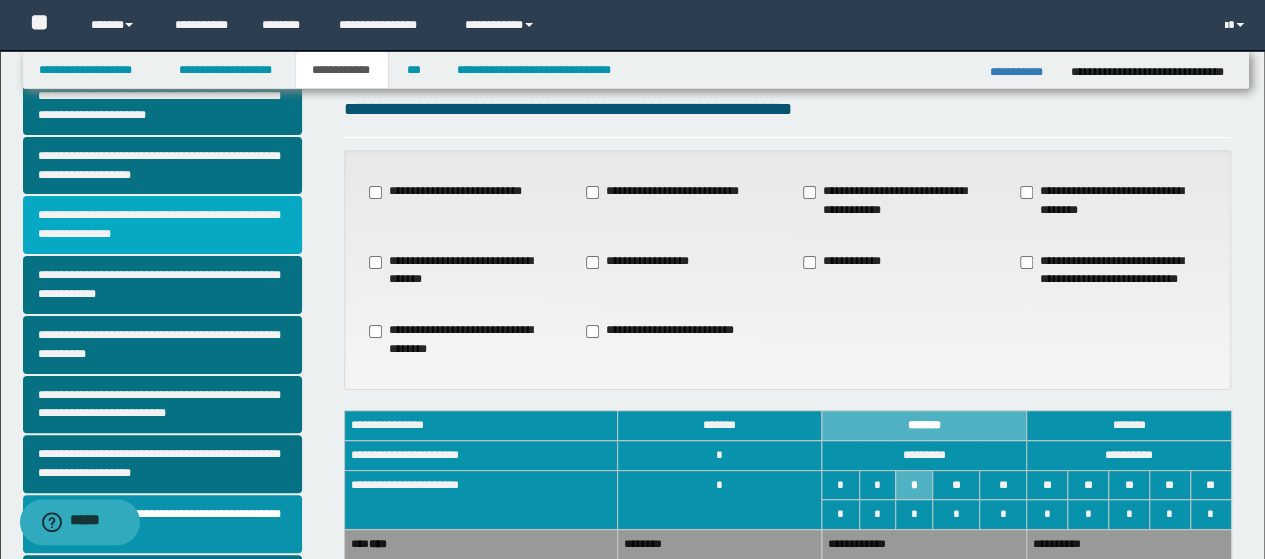 click on "**********" at bounding box center (162, 225) 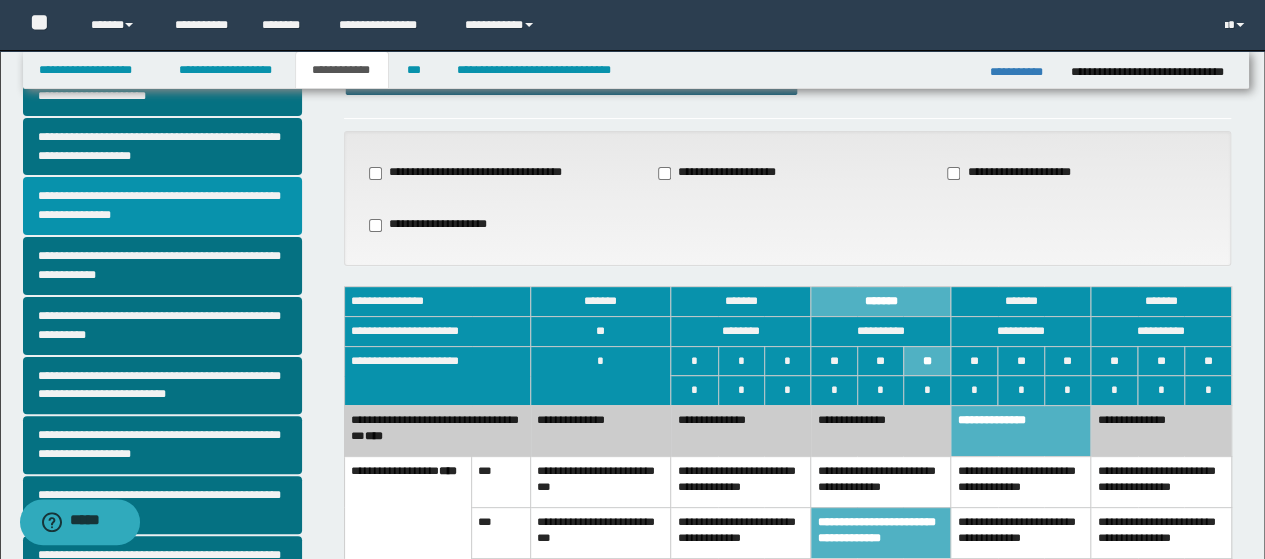 scroll, scrollTop: 200, scrollLeft: 0, axis: vertical 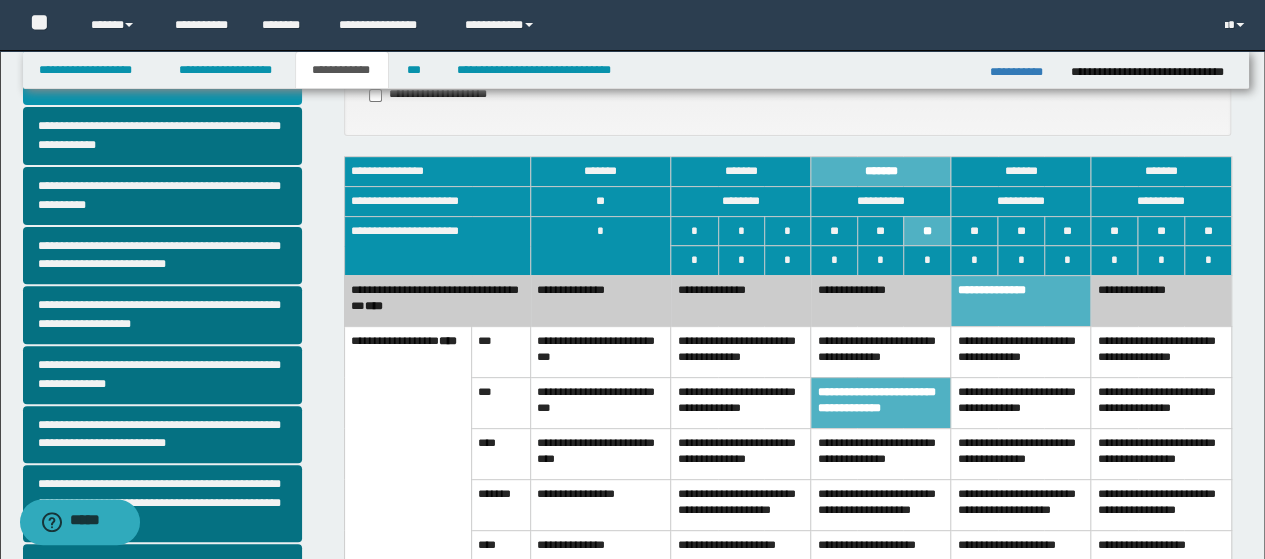 click on "**********" at bounding box center (741, 402) 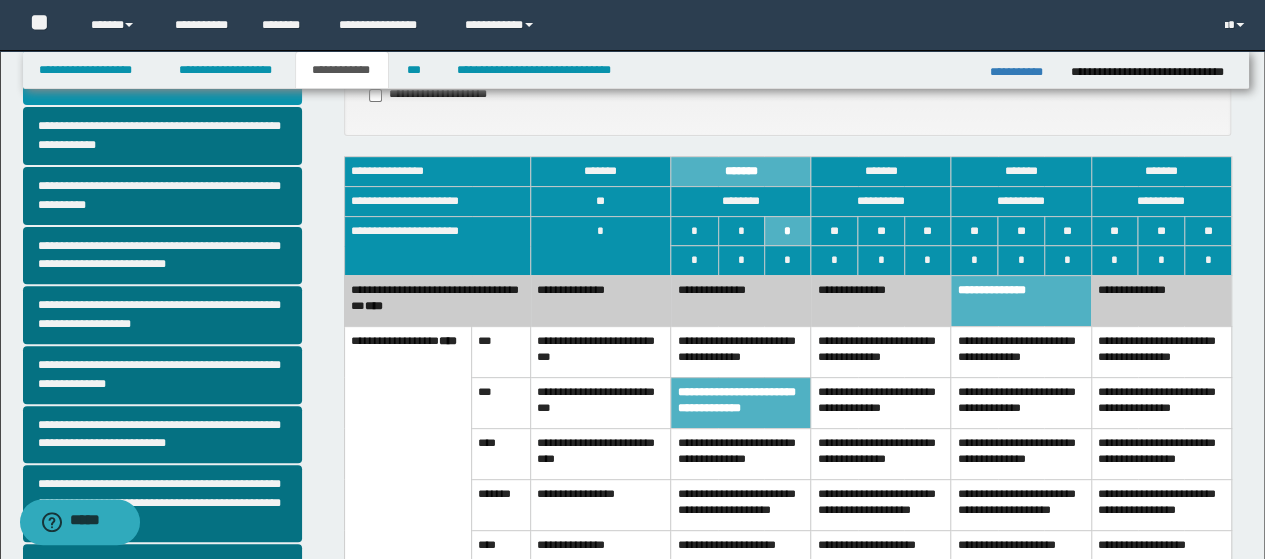click on "**********" at bounding box center [881, 300] 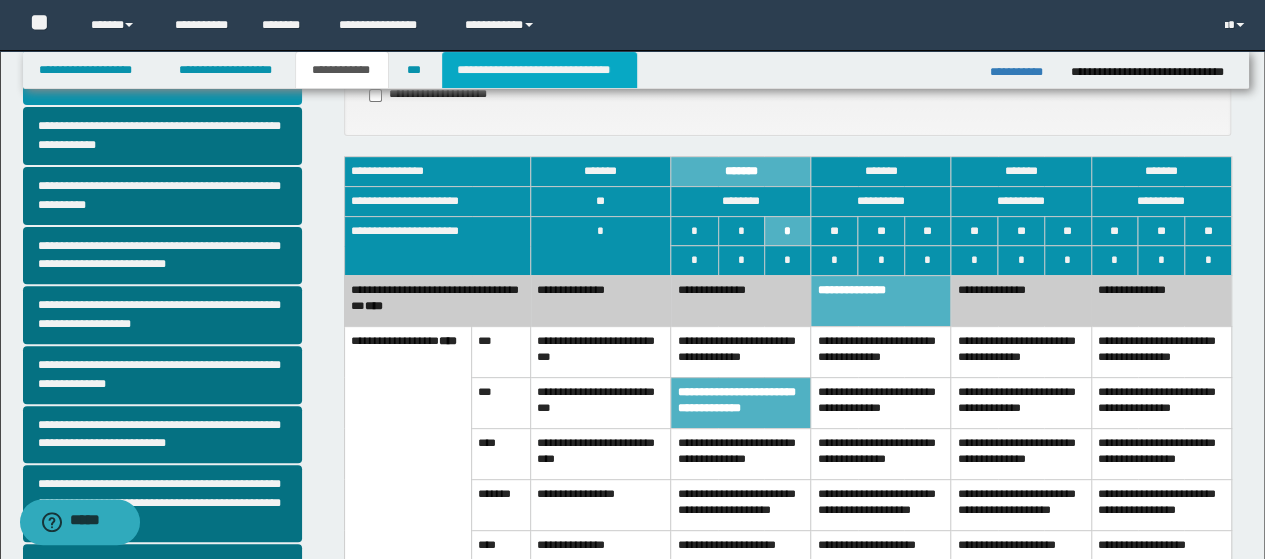 click on "**********" at bounding box center [539, 70] 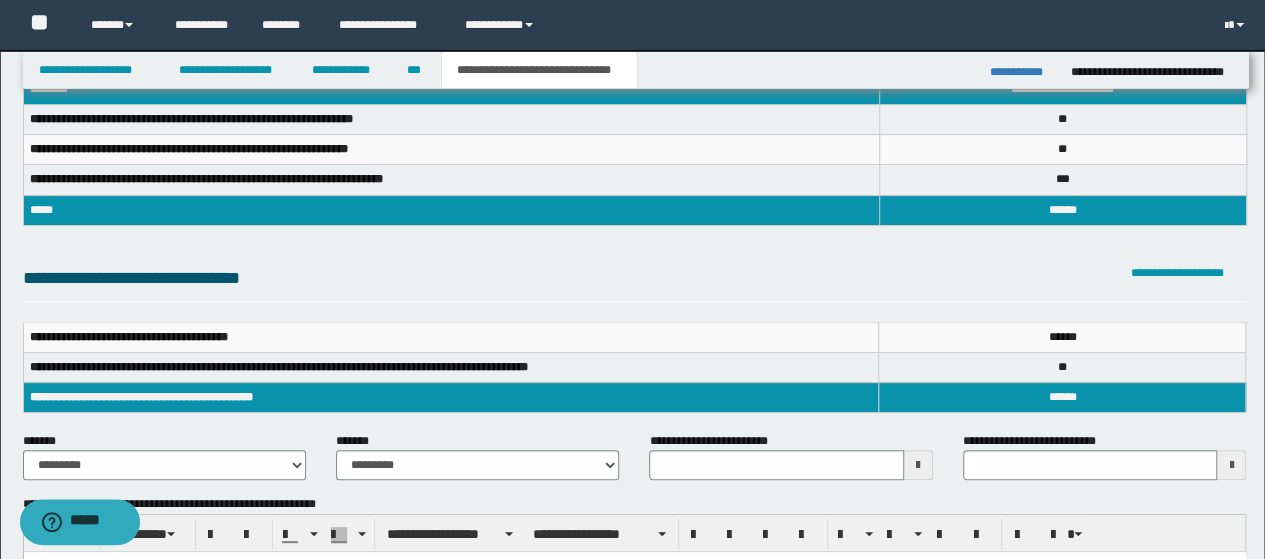 scroll, scrollTop: 0, scrollLeft: 0, axis: both 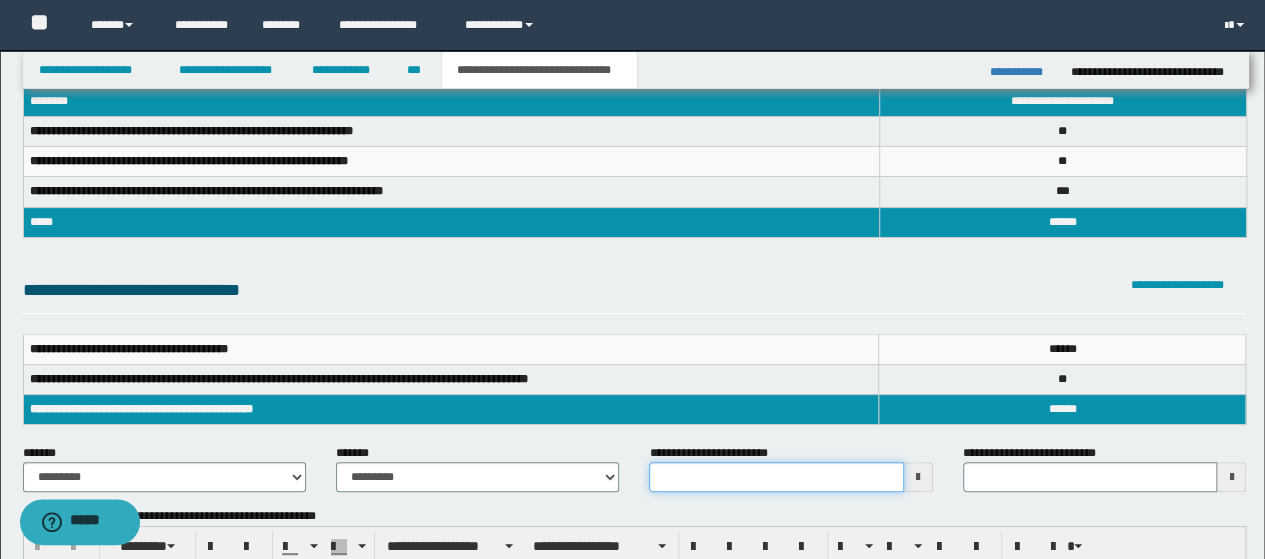 click on "**********" at bounding box center (776, 477) 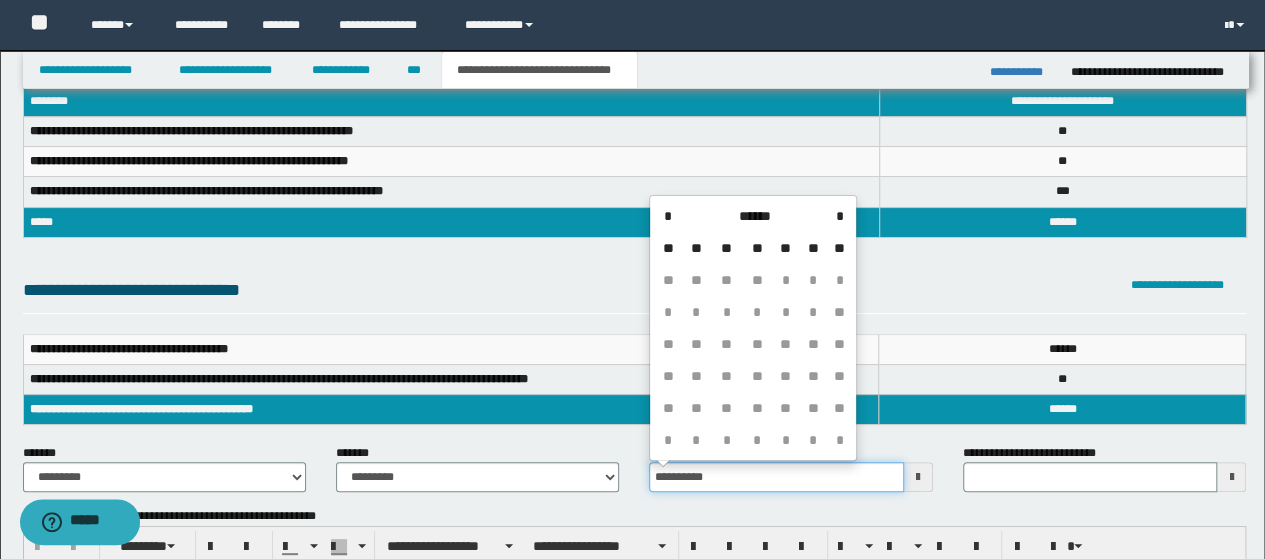 type on "**********" 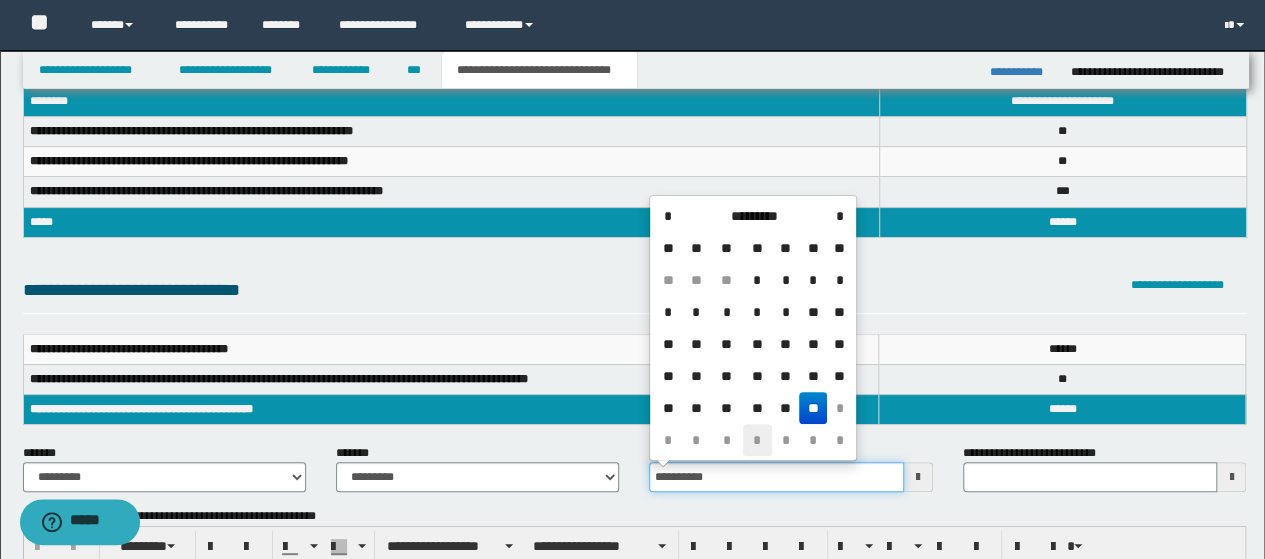 scroll, scrollTop: 400, scrollLeft: 0, axis: vertical 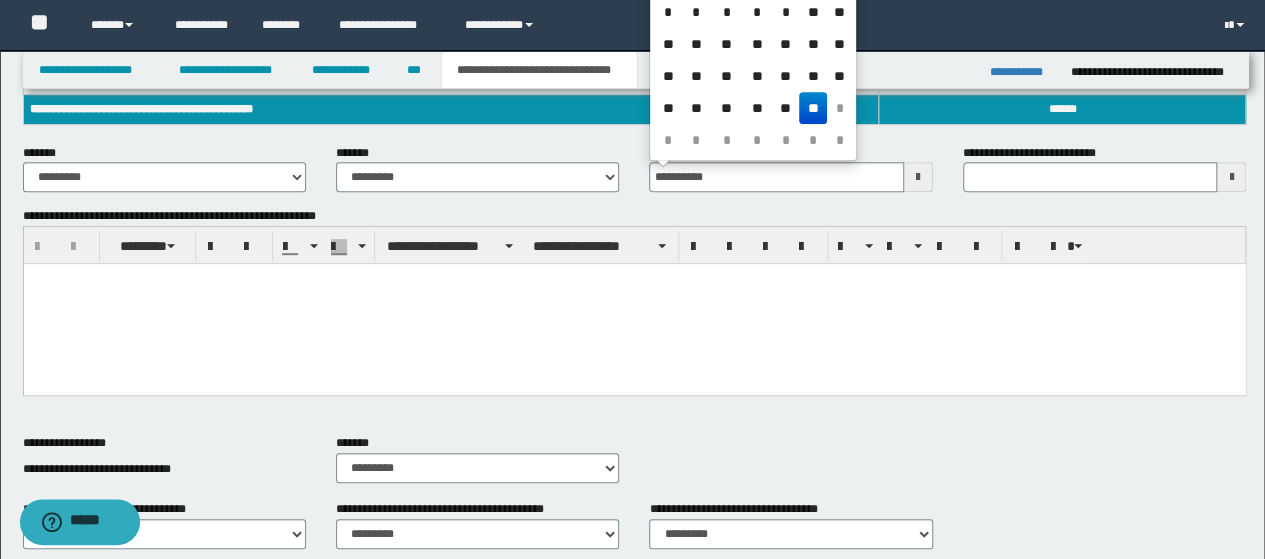 click at bounding box center [634, 304] 